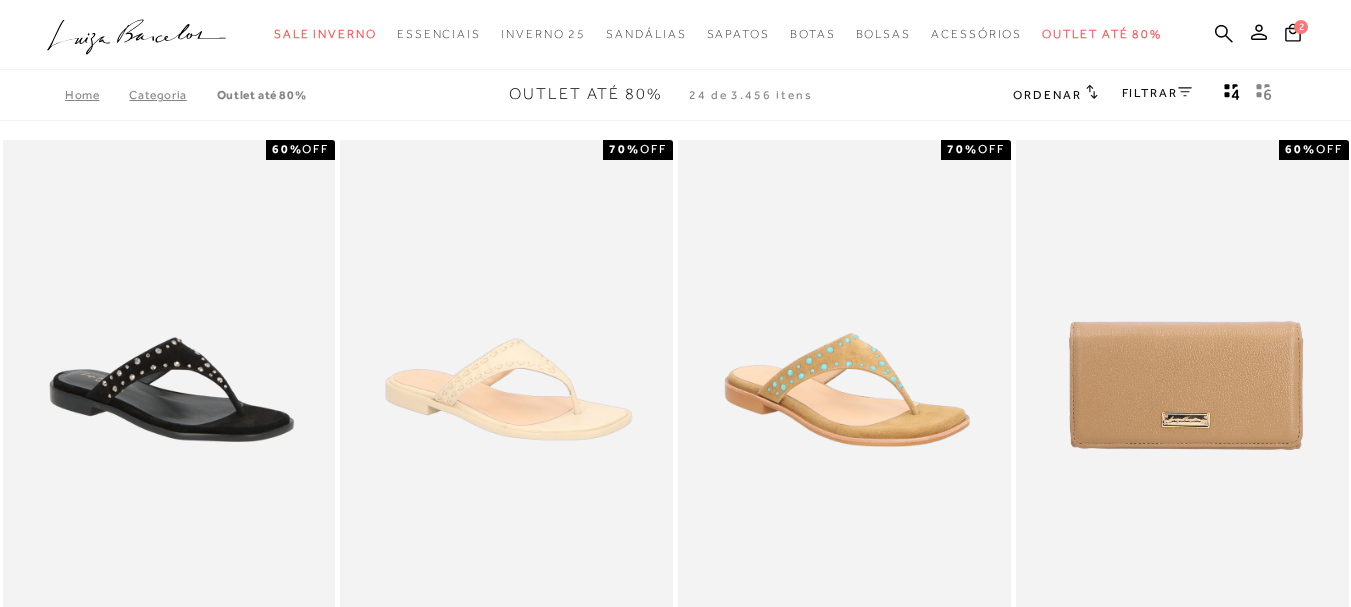 scroll, scrollTop: 0, scrollLeft: 0, axis: both 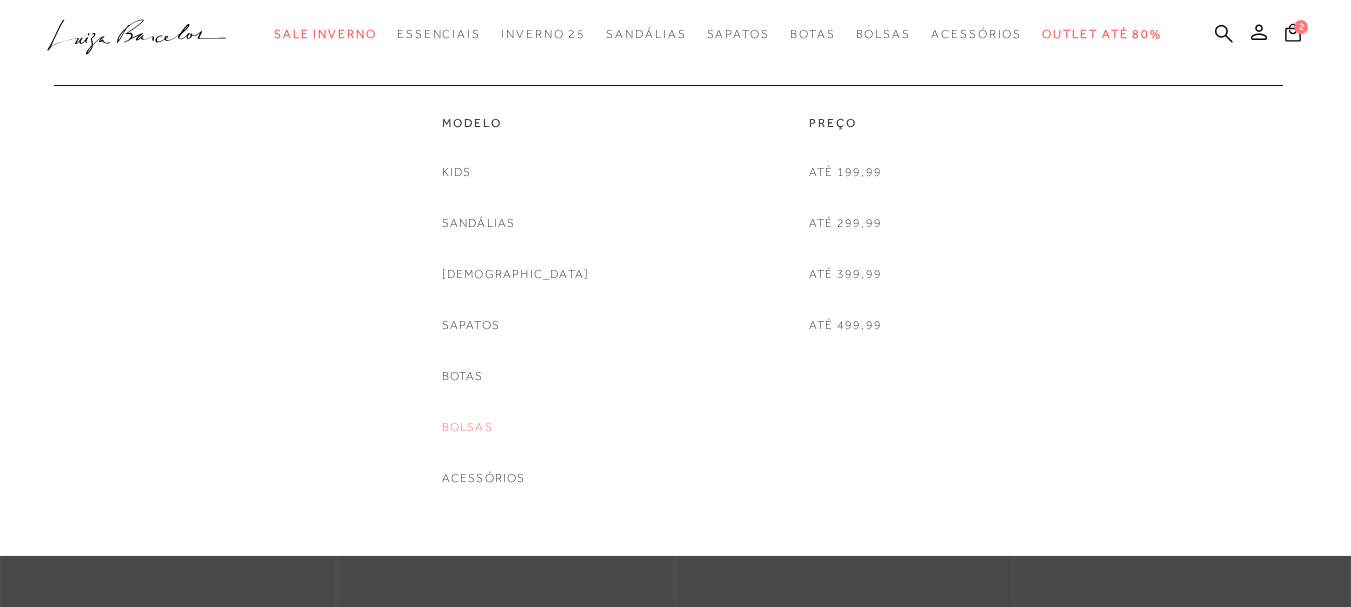 click on "Bolsas" at bounding box center [467, 427] 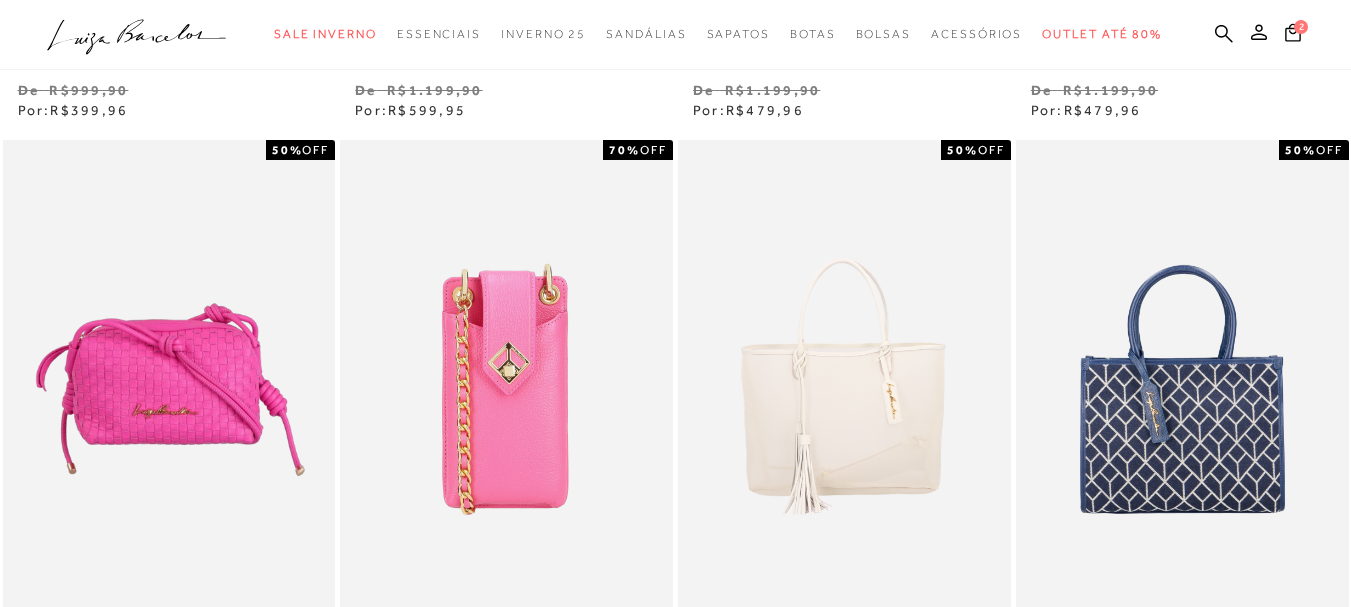 scroll, scrollTop: 700, scrollLeft: 0, axis: vertical 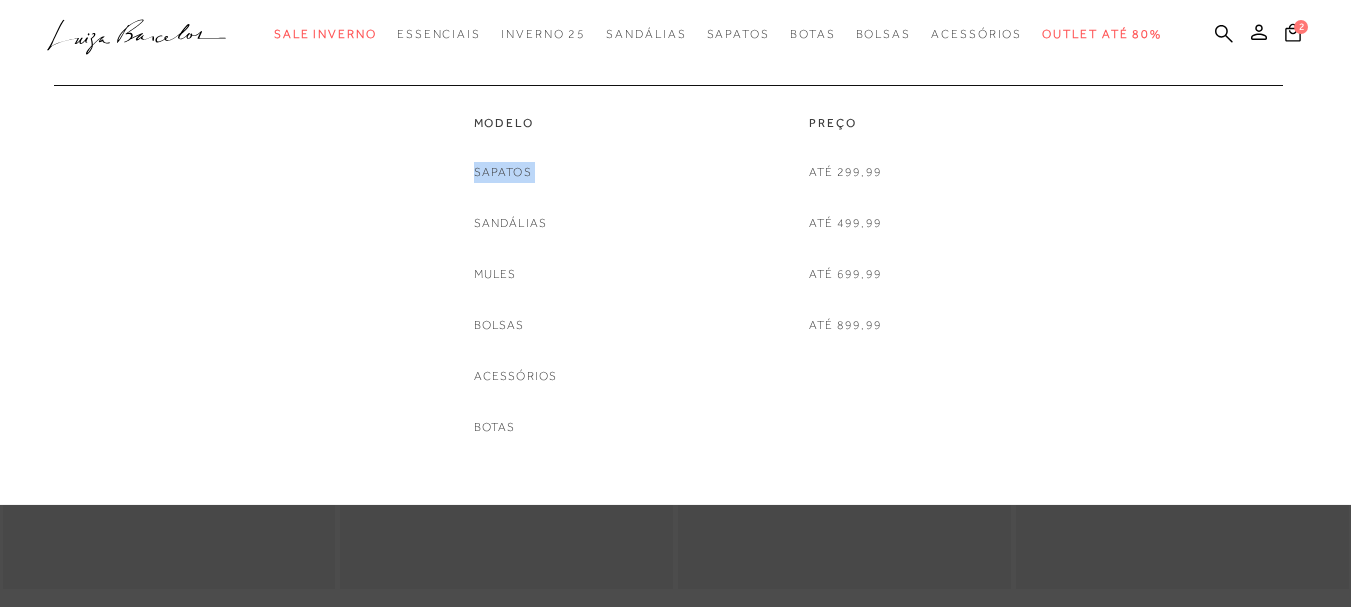 drag, startPoint x: 420, startPoint y: 208, endPoint x: 422, endPoint y: 220, distance: 12.165525 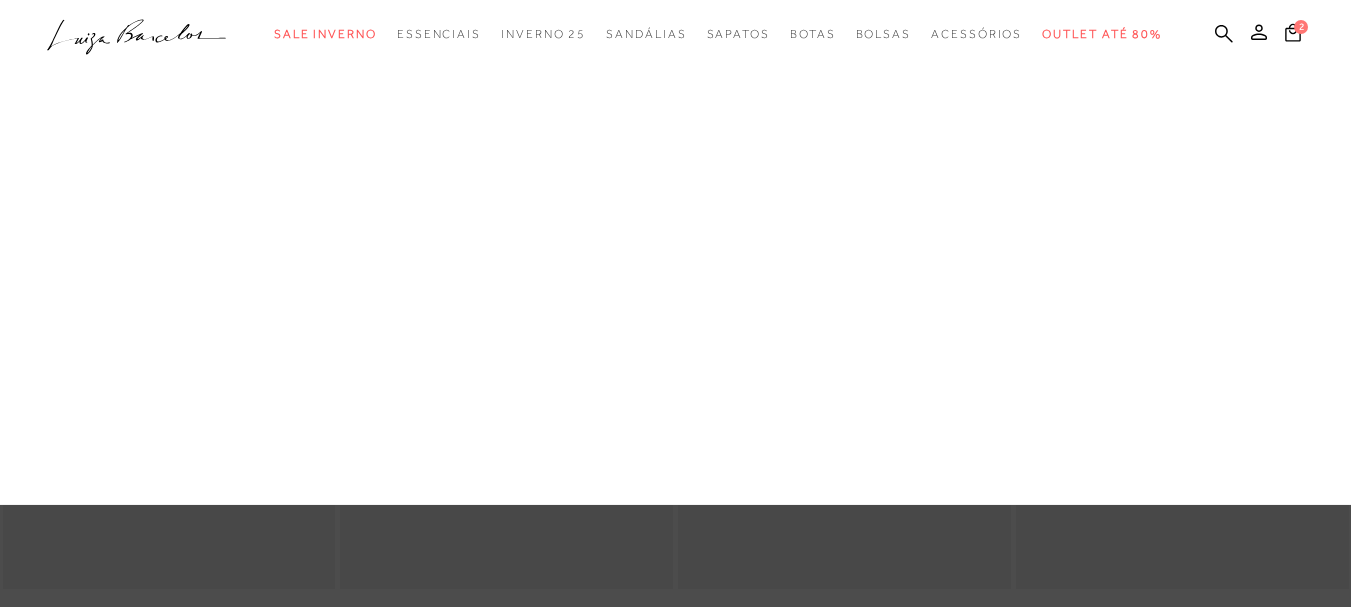 click on "Bolsas" at bounding box center [0, 0] 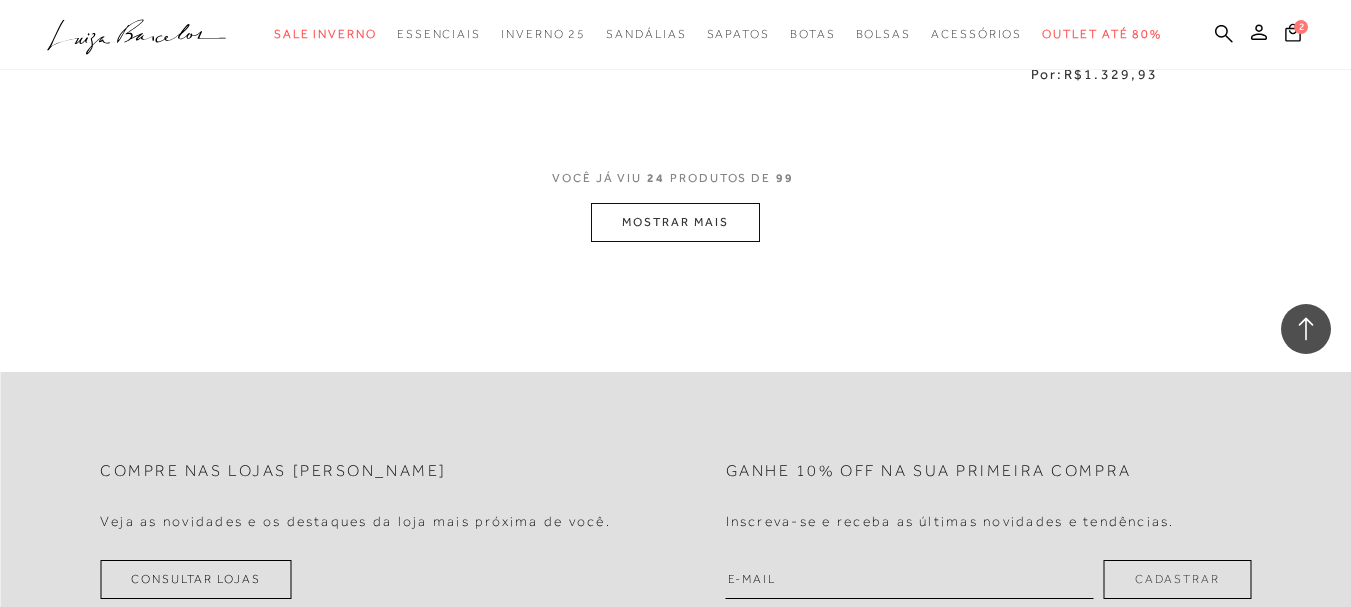 scroll, scrollTop: 4000, scrollLeft: 0, axis: vertical 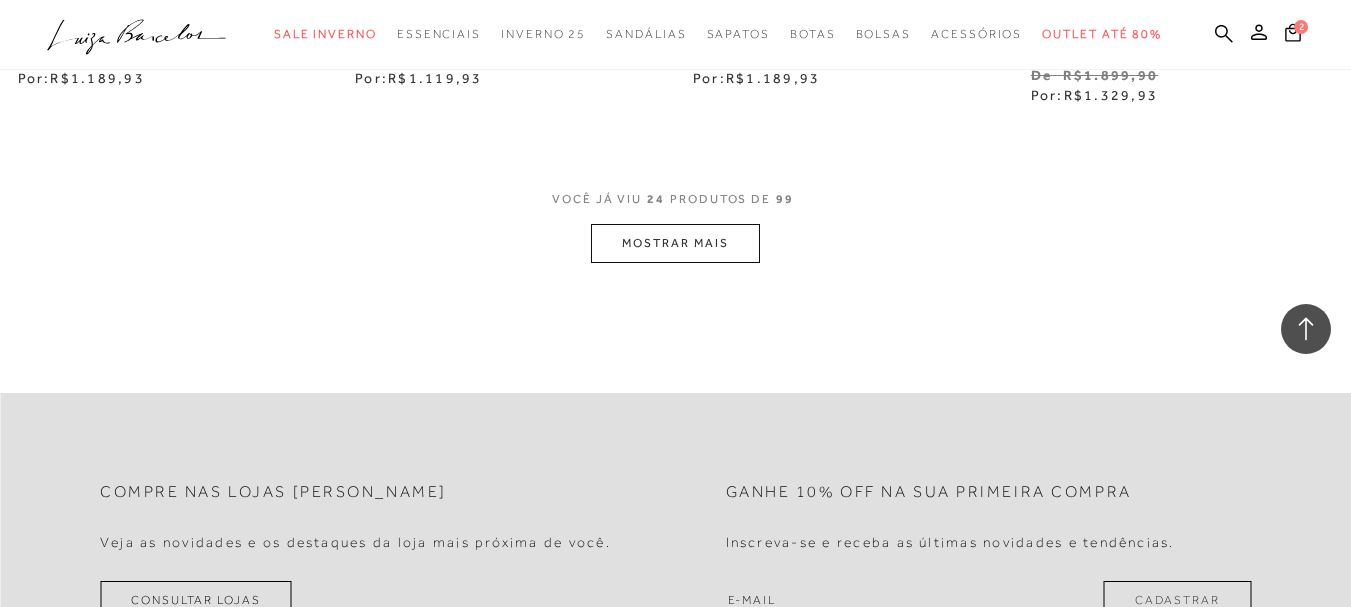 click on "MOSTRAR MAIS" at bounding box center [675, 243] 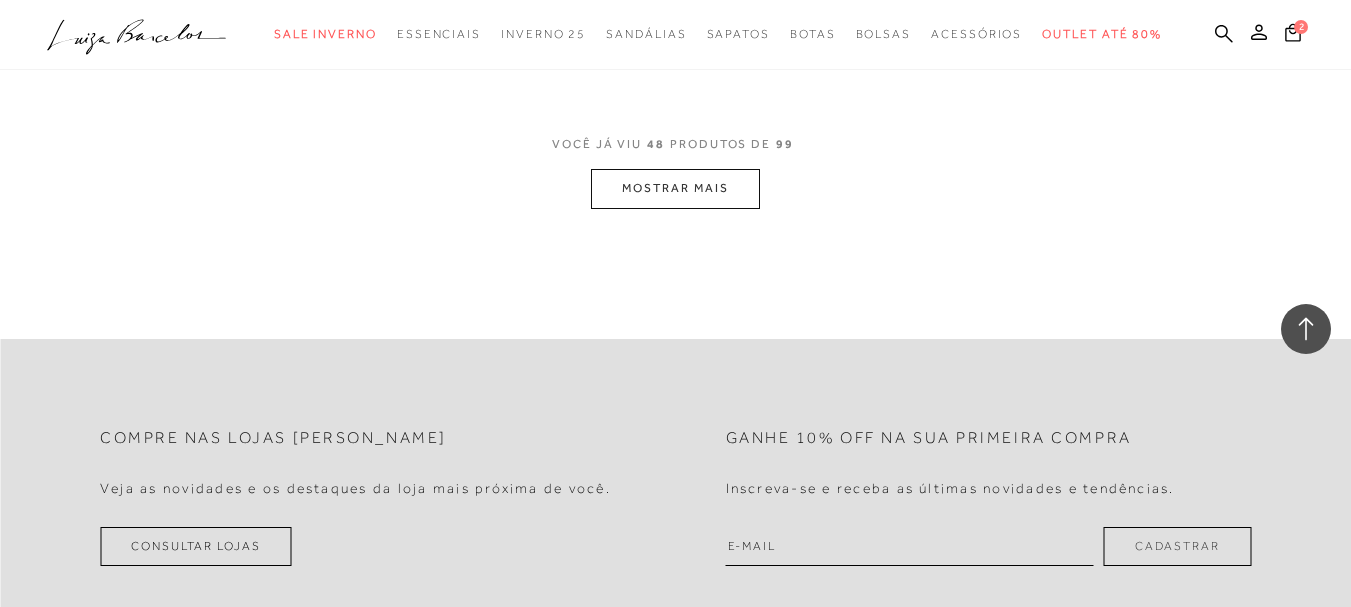 scroll, scrollTop: 8000, scrollLeft: 0, axis: vertical 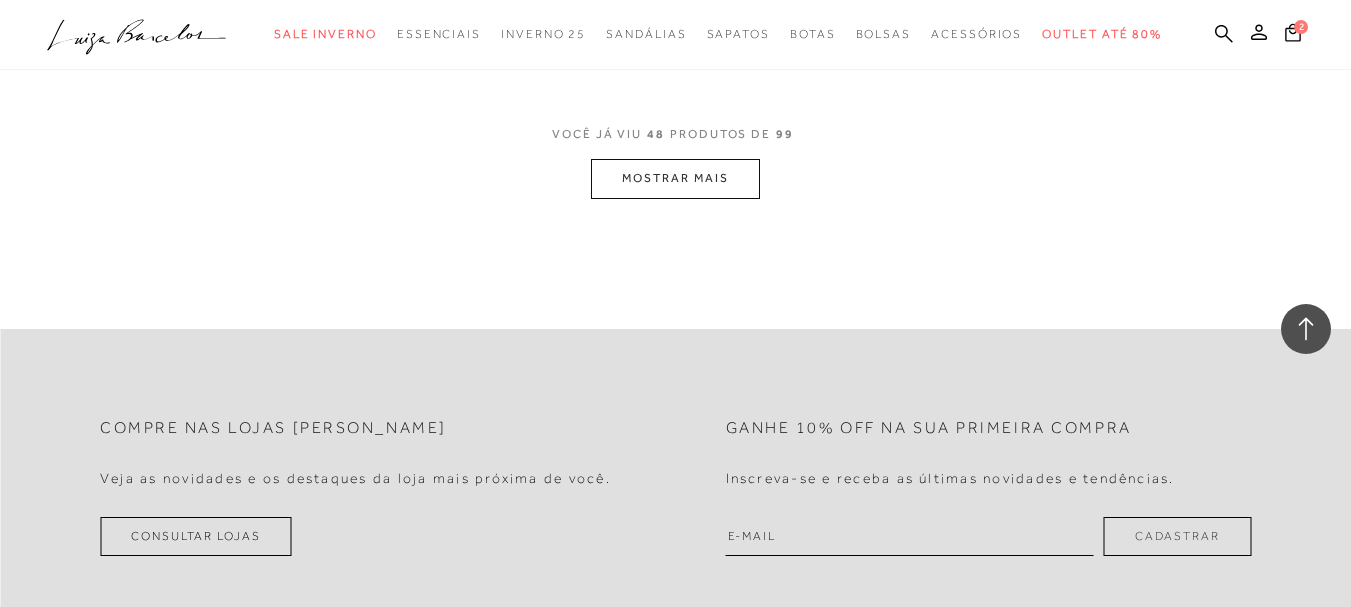 click on "MOSTRAR MAIS" at bounding box center [675, 178] 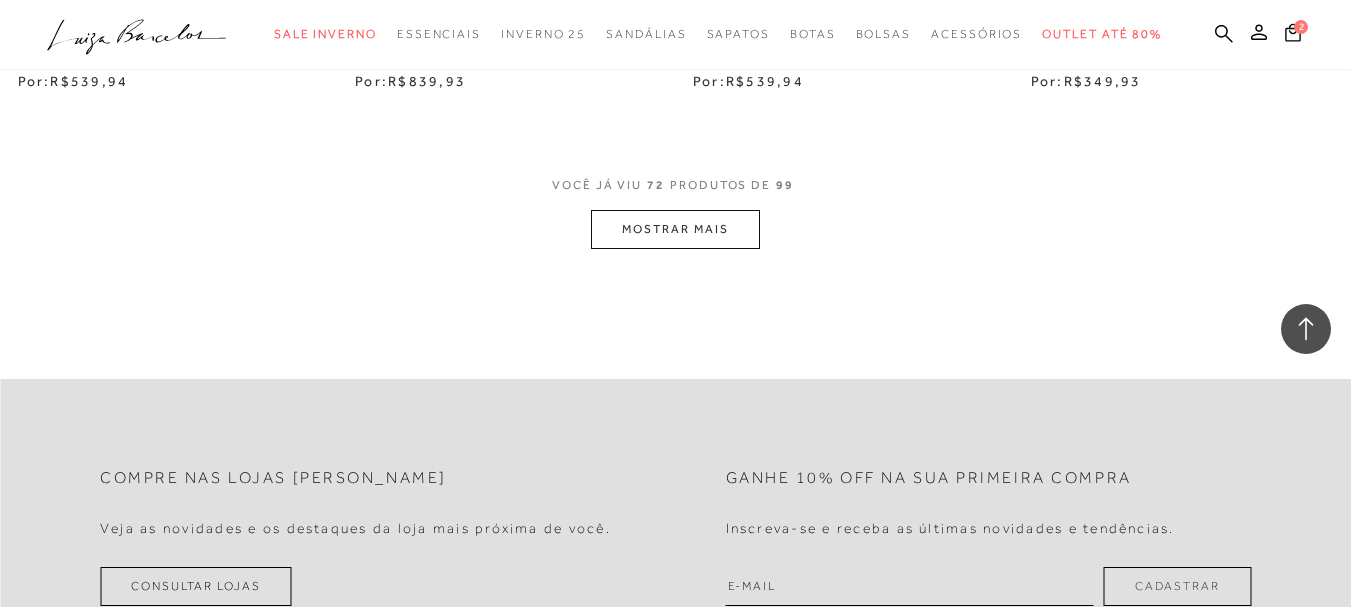 scroll, scrollTop: 11900, scrollLeft: 0, axis: vertical 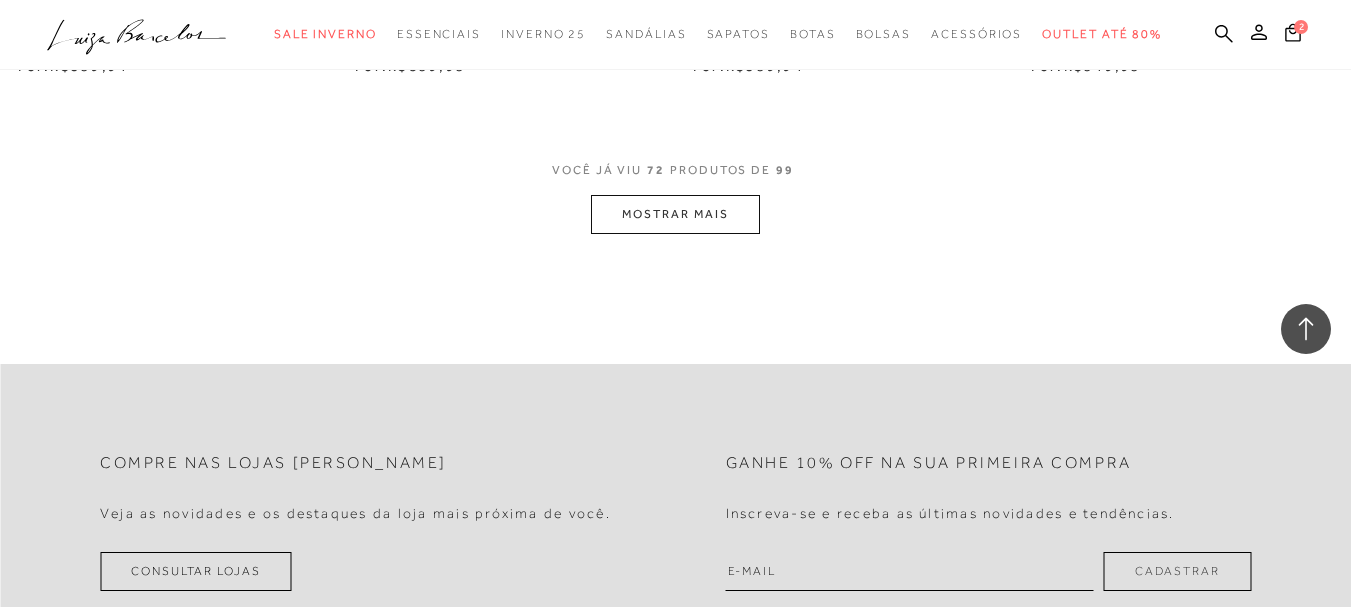click on "MOSTRAR MAIS" at bounding box center (675, 214) 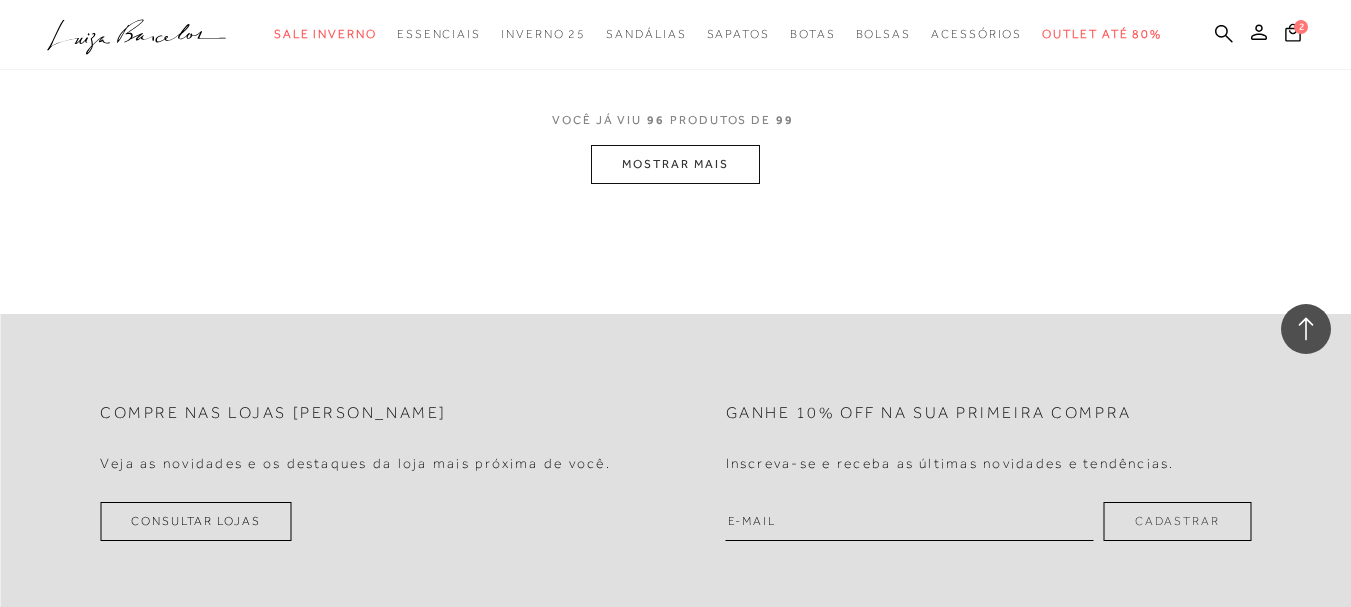 scroll, scrollTop: 15900, scrollLeft: 0, axis: vertical 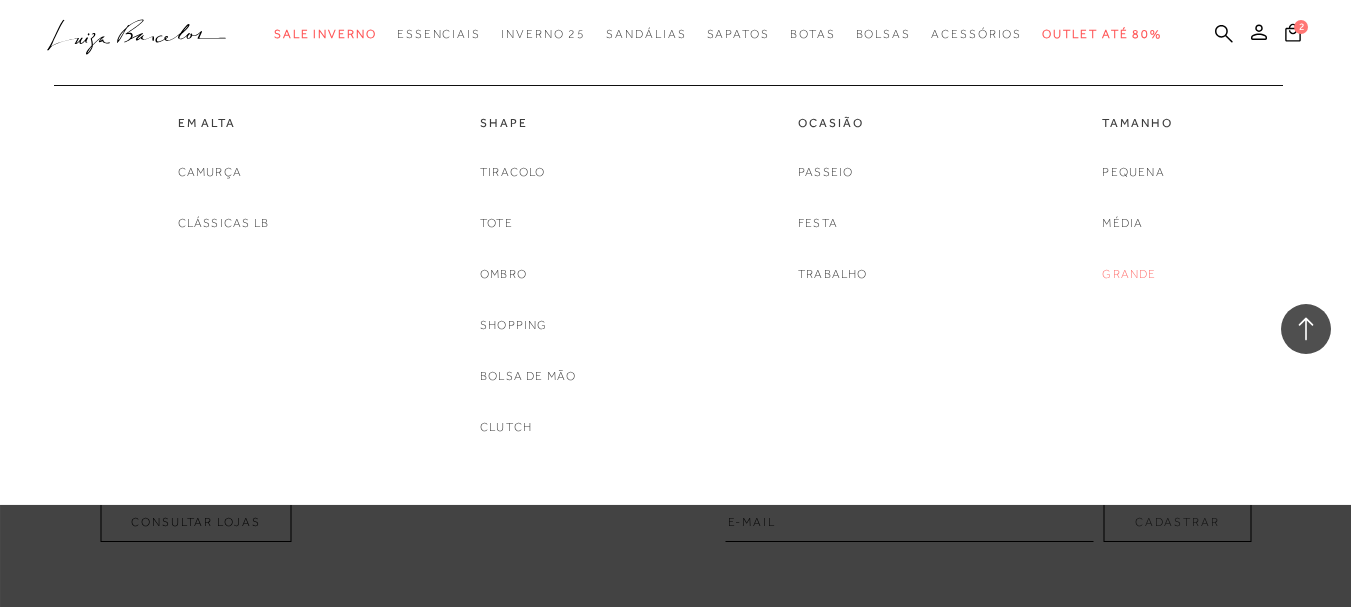 click on "Grande" at bounding box center (1129, 274) 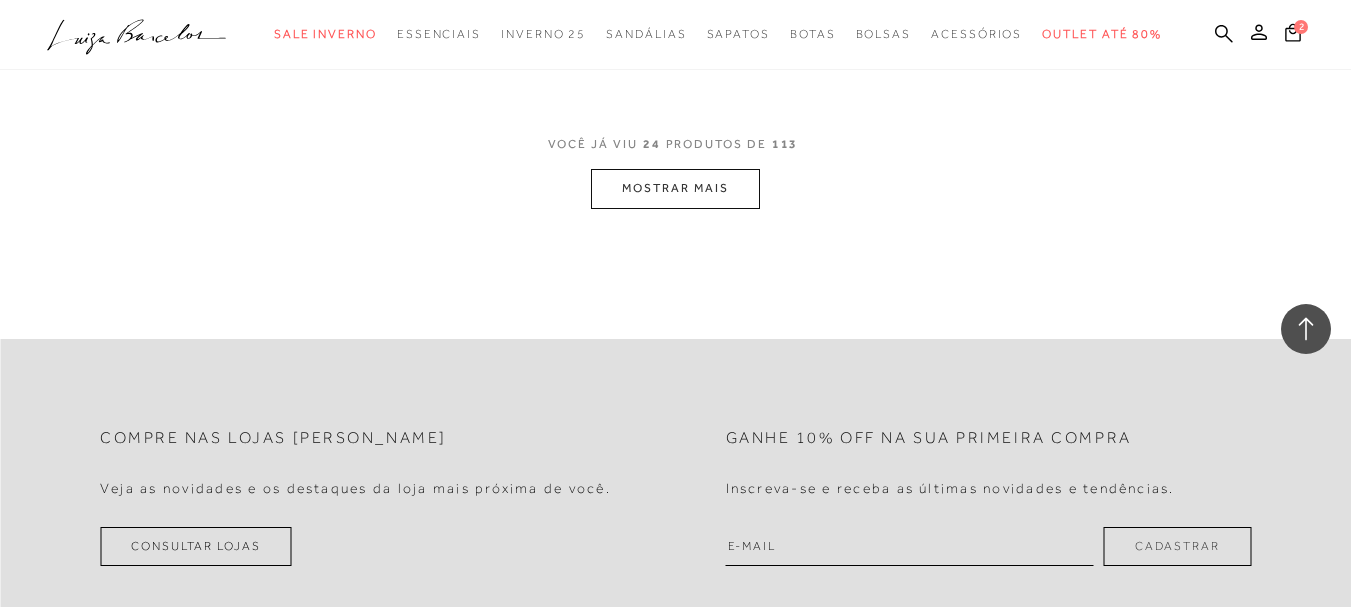 scroll, scrollTop: 4000, scrollLeft: 0, axis: vertical 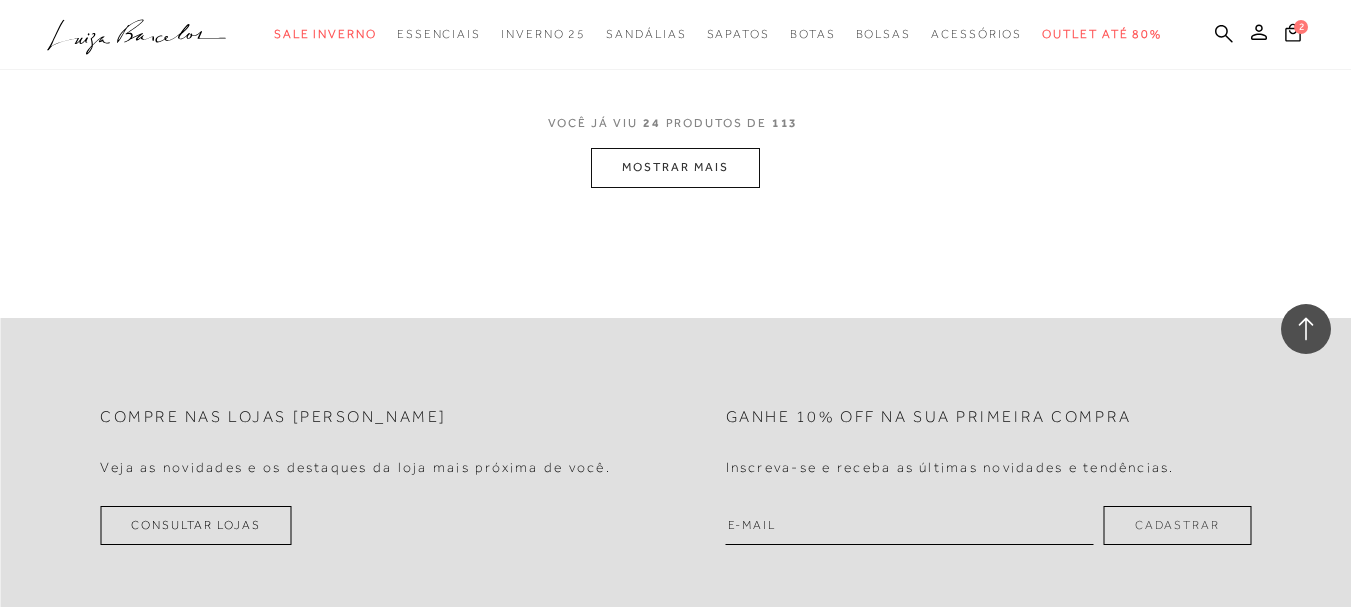 click on "MOSTRAR MAIS" at bounding box center (675, 167) 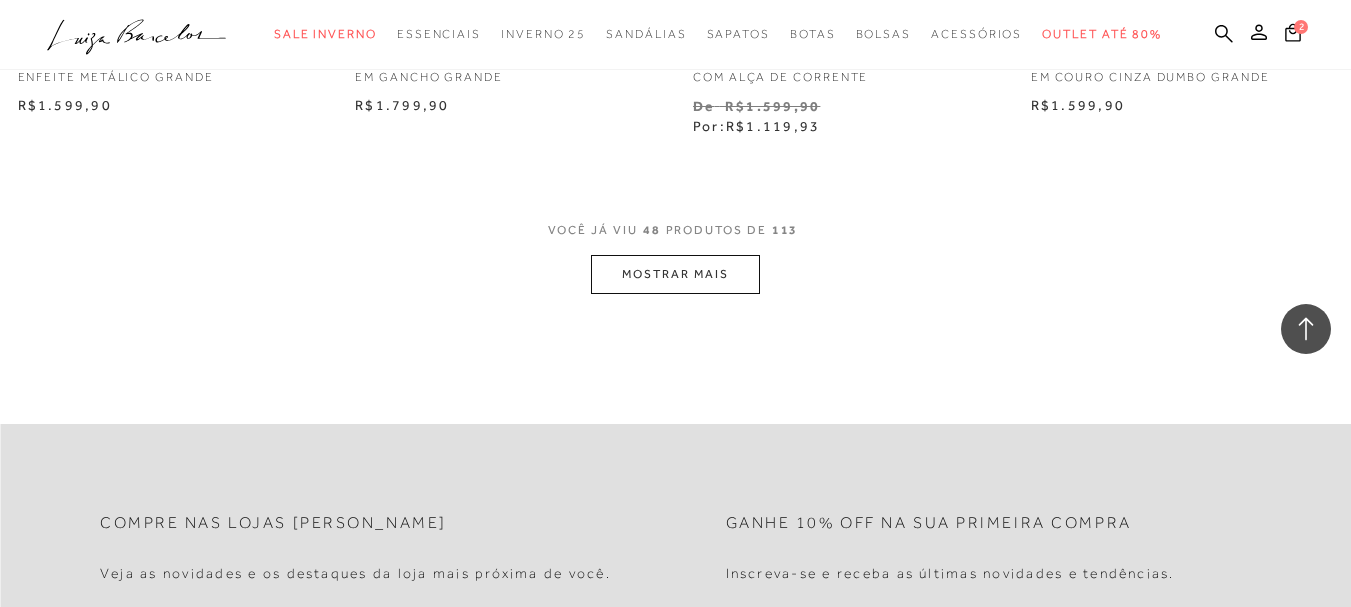 scroll, scrollTop: 7800, scrollLeft: 0, axis: vertical 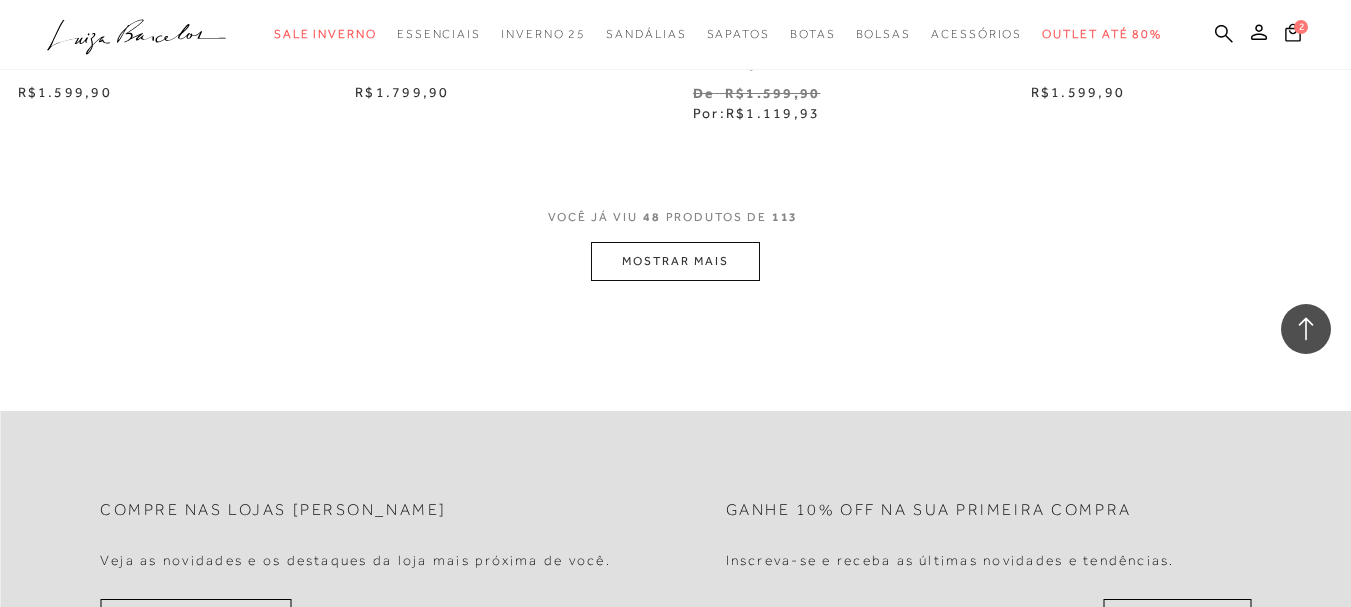 click on "MOSTRAR MAIS" at bounding box center [675, 261] 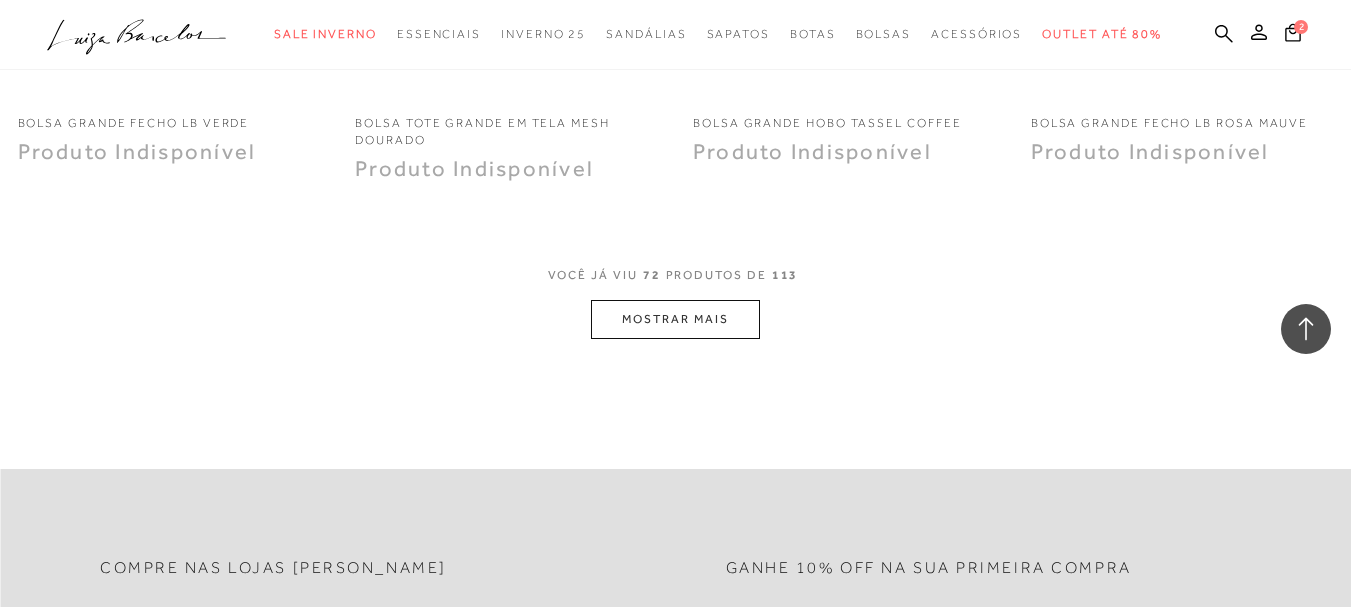 scroll, scrollTop: 11600, scrollLeft: 0, axis: vertical 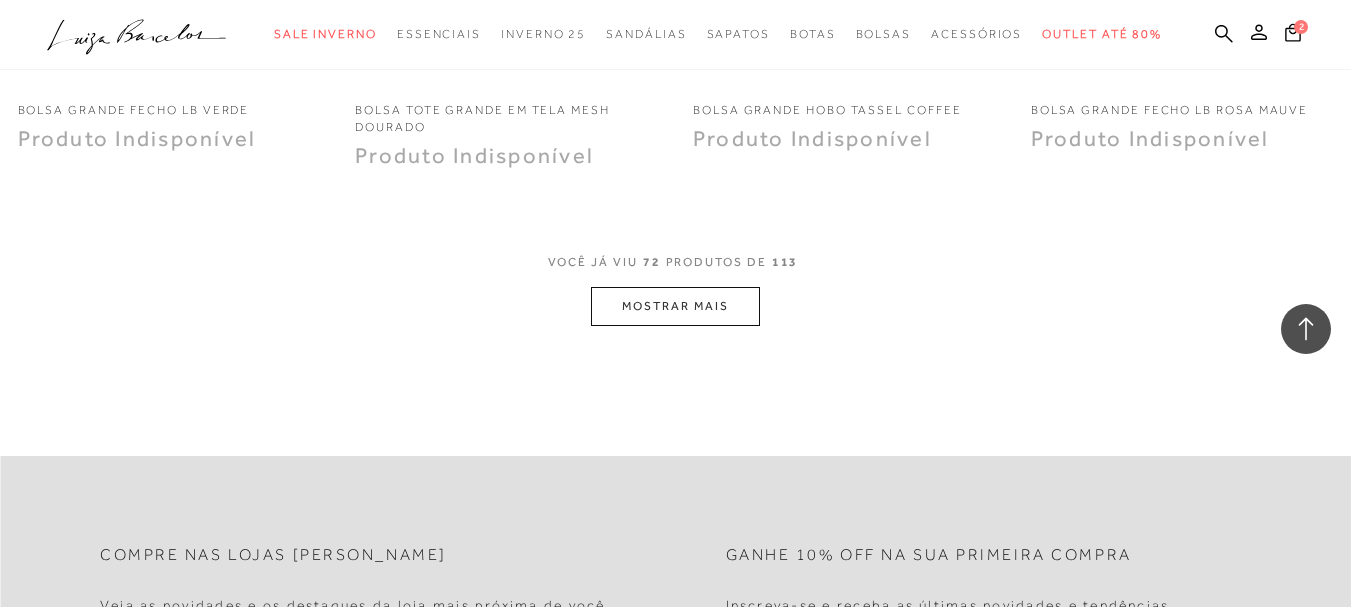 click on "MOSTRAR MAIS" at bounding box center (675, 306) 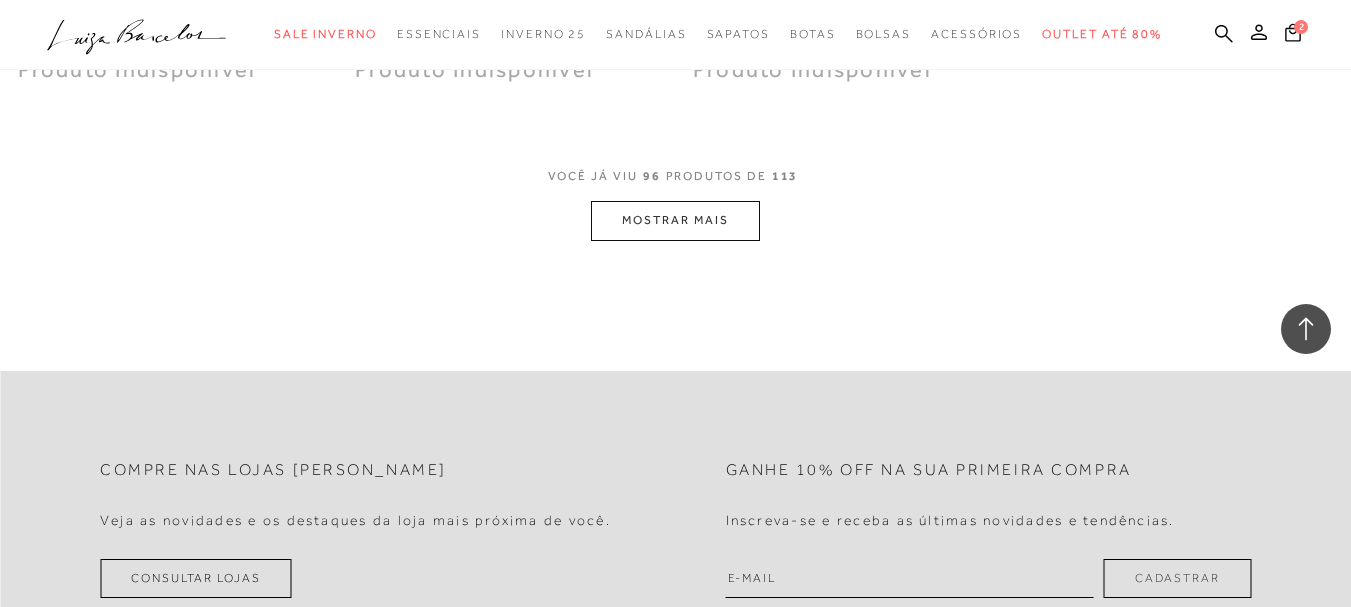 scroll, scrollTop: 15500, scrollLeft: 0, axis: vertical 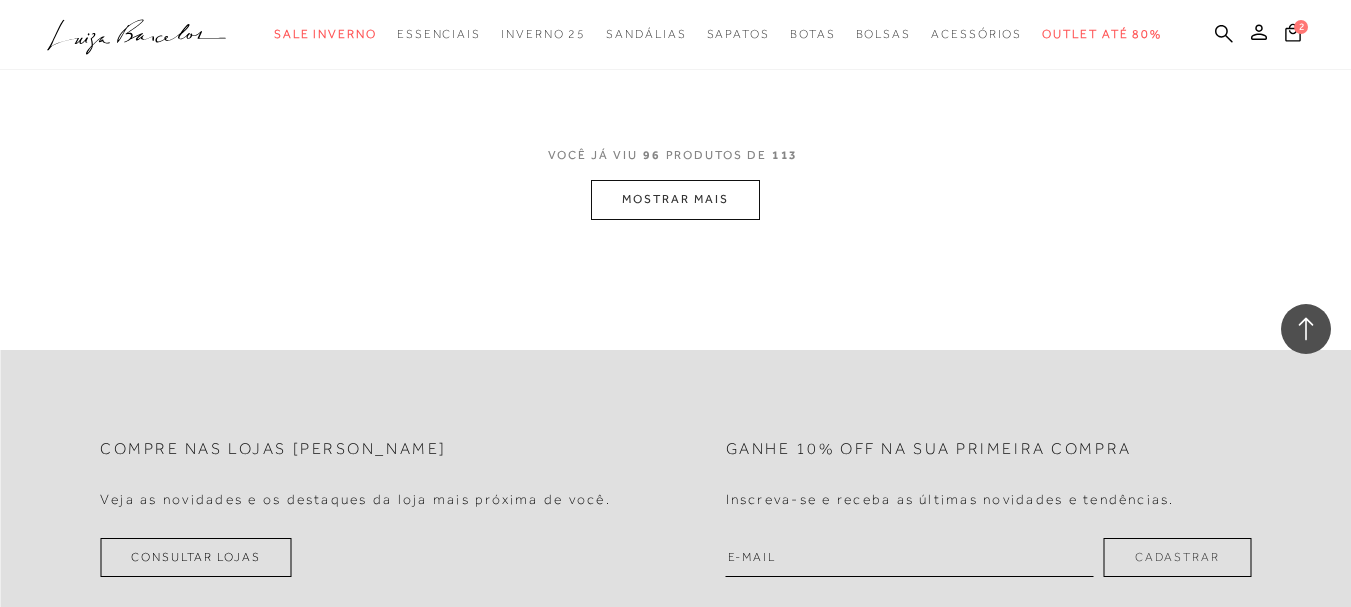 click on "MOSTRAR MAIS" at bounding box center (675, 199) 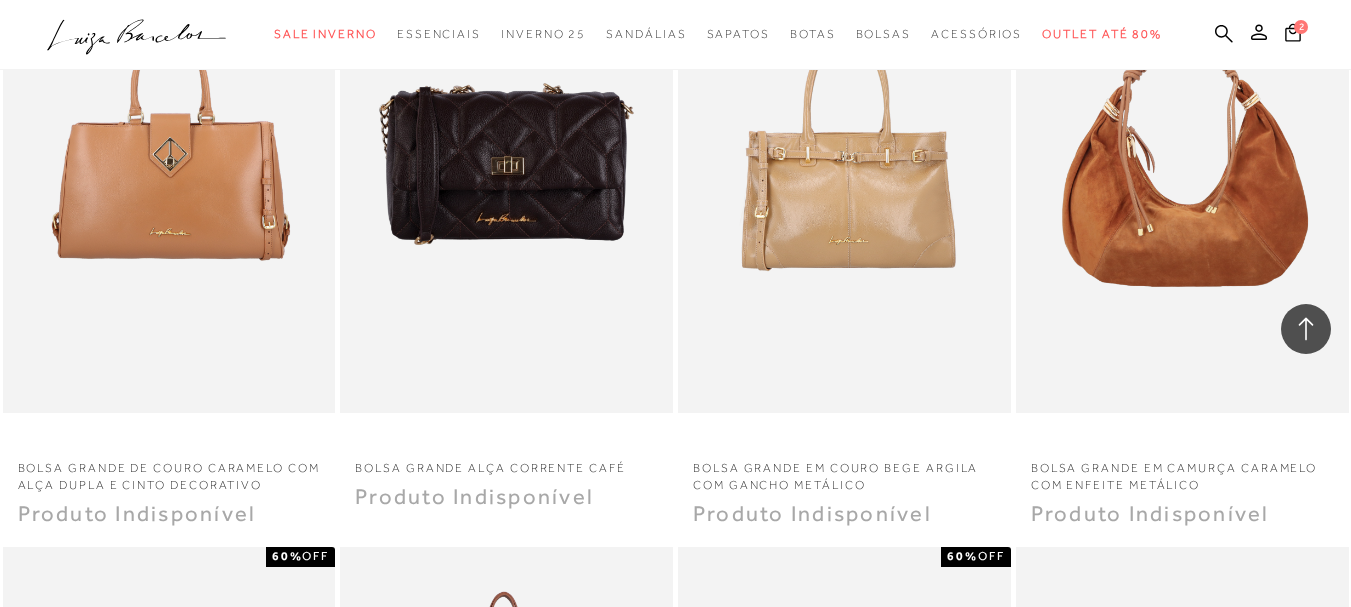 scroll, scrollTop: 15900, scrollLeft: 0, axis: vertical 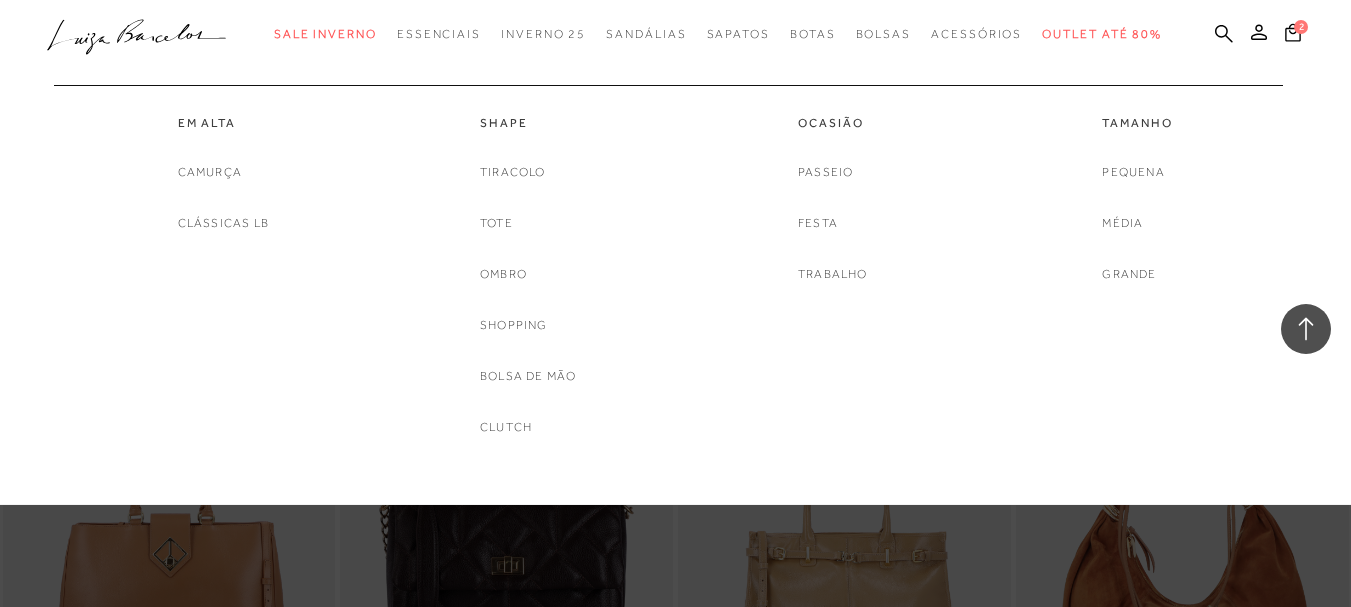click on "Tiracolo
Tote
Ombro
Shopping
Bolsa de mão
Clutch" at bounding box center (528, 300) 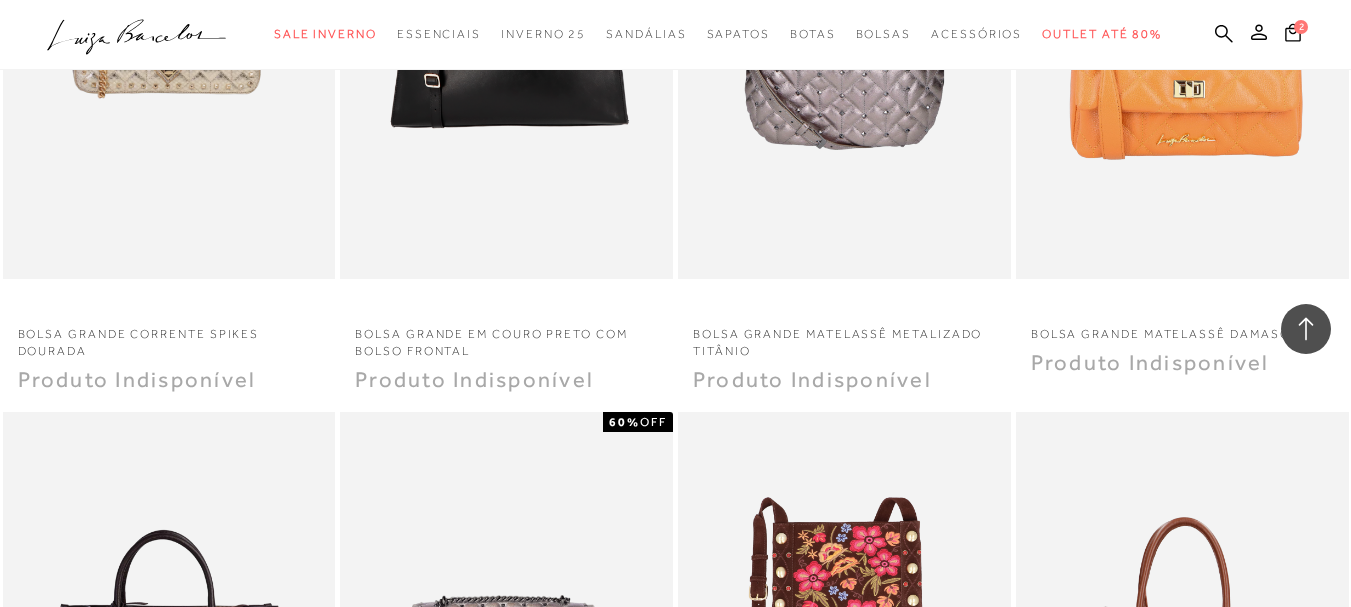 scroll, scrollTop: 13900, scrollLeft: 0, axis: vertical 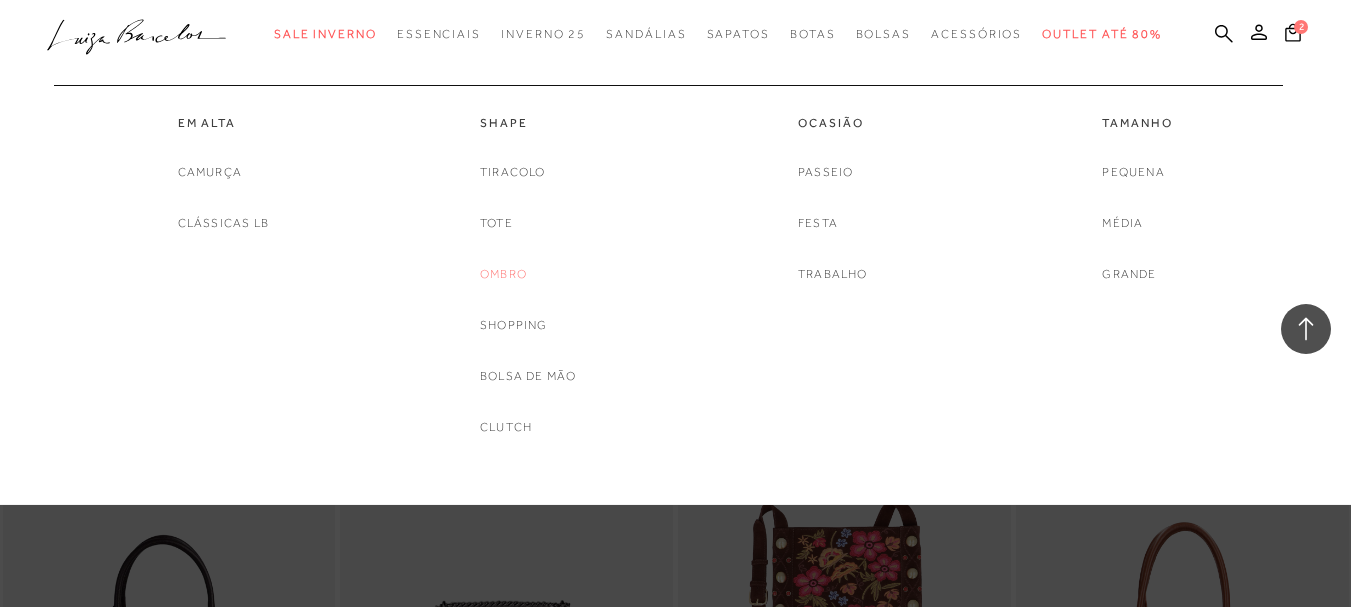 click on "Ombro" at bounding box center (503, 274) 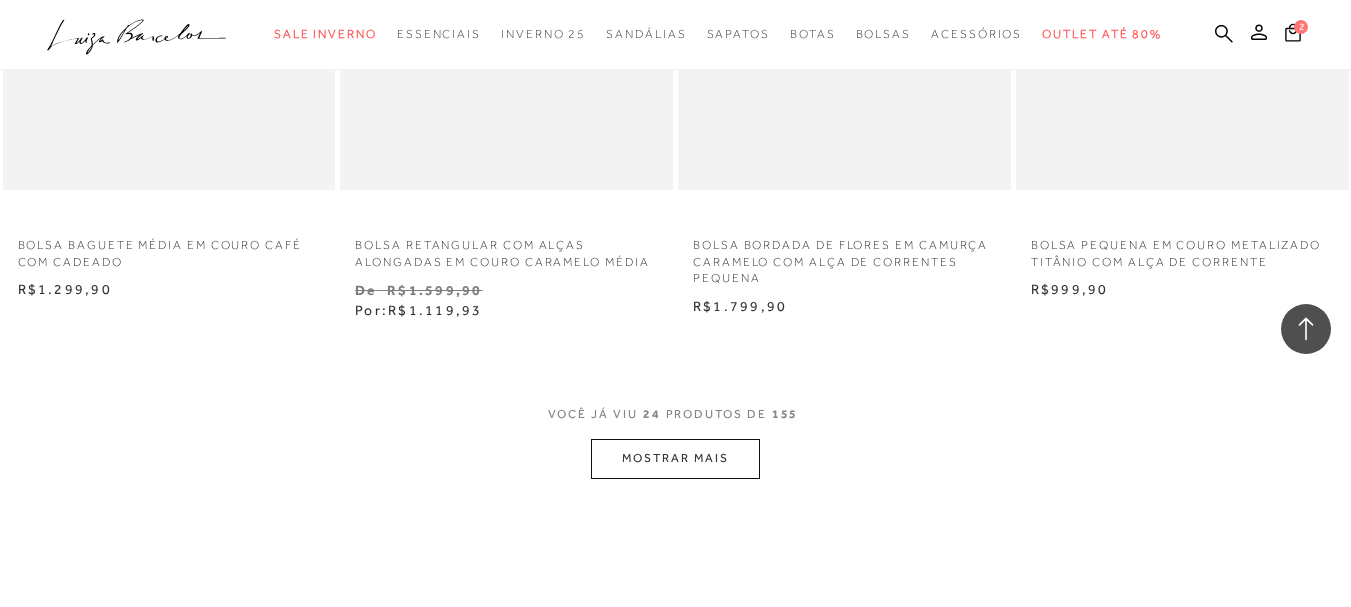 scroll, scrollTop: 3700, scrollLeft: 0, axis: vertical 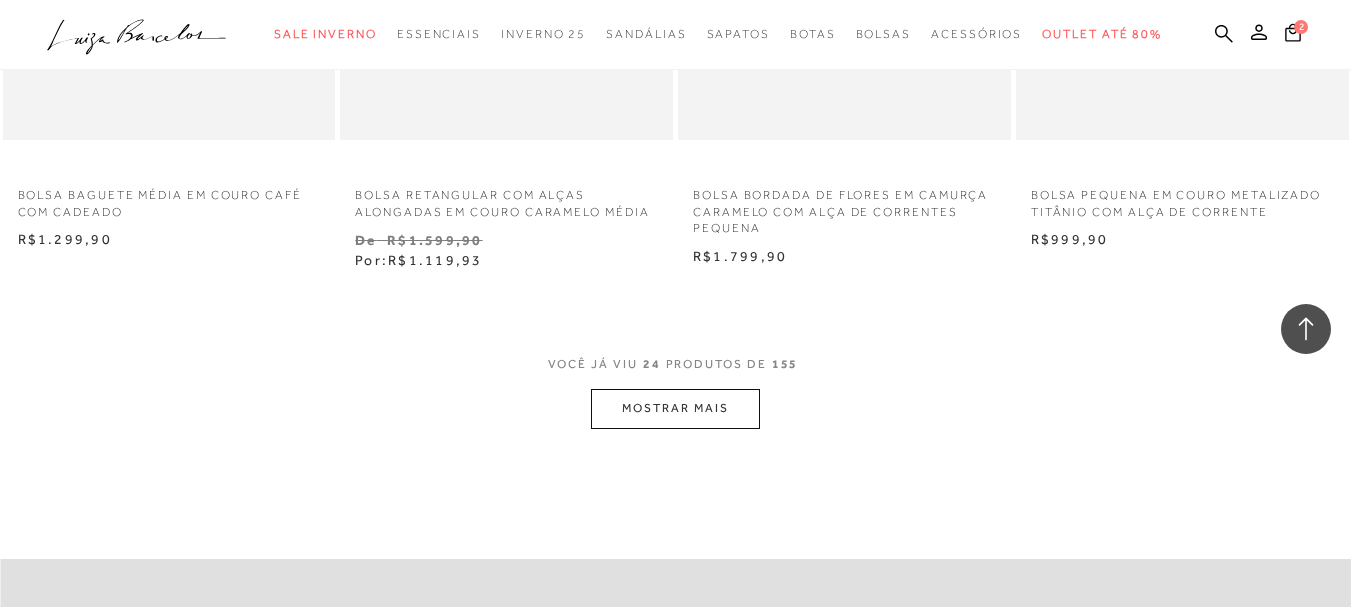 click on "MOSTRAR MAIS" at bounding box center [675, 408] 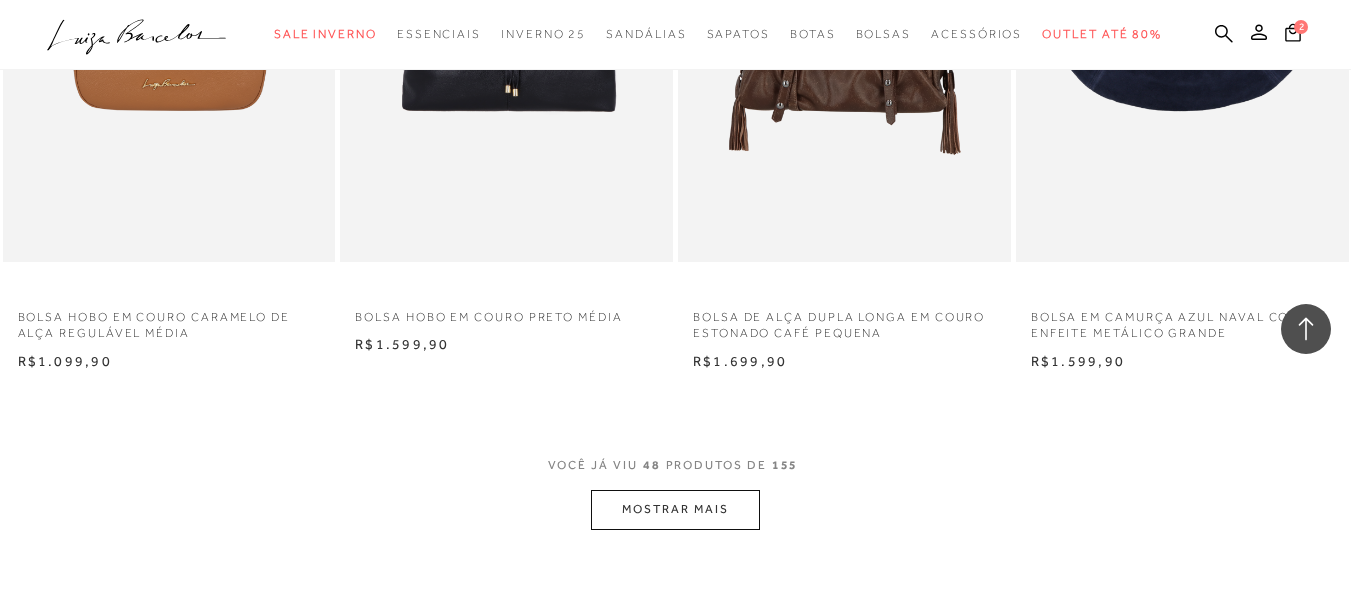 scroll, scrollTop: 7500, scrollLeft: 0, axis: vertical 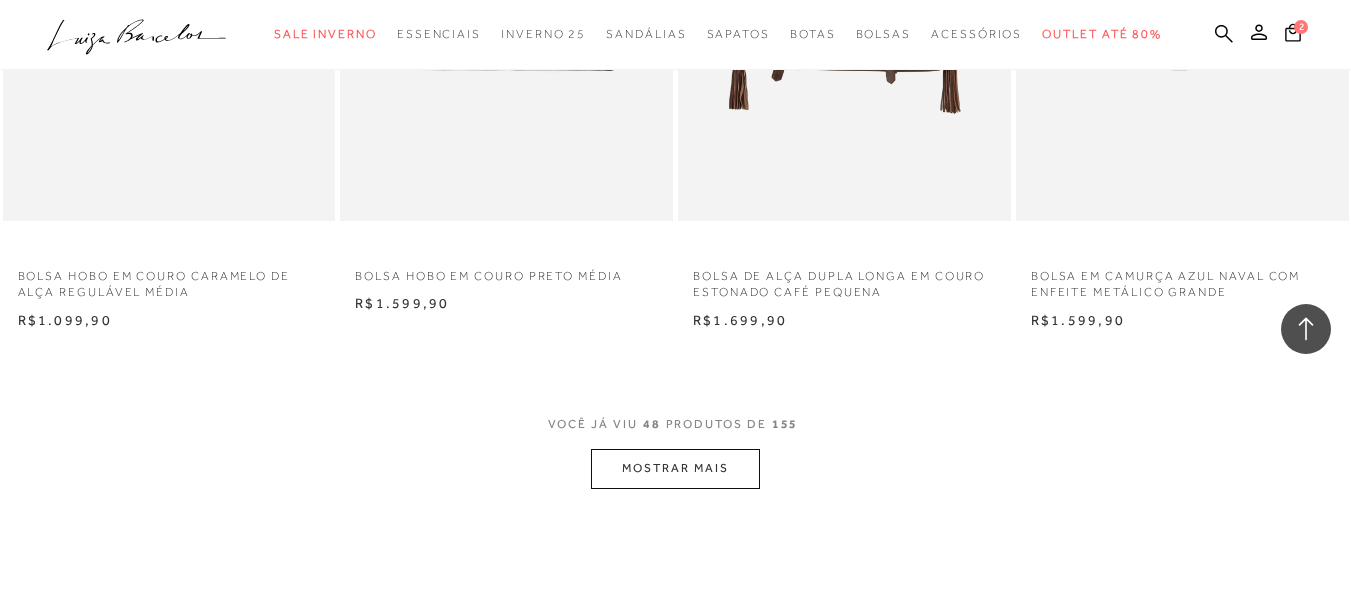 click on "MOSTRAR MAIS" at bounding box center (675, 468) 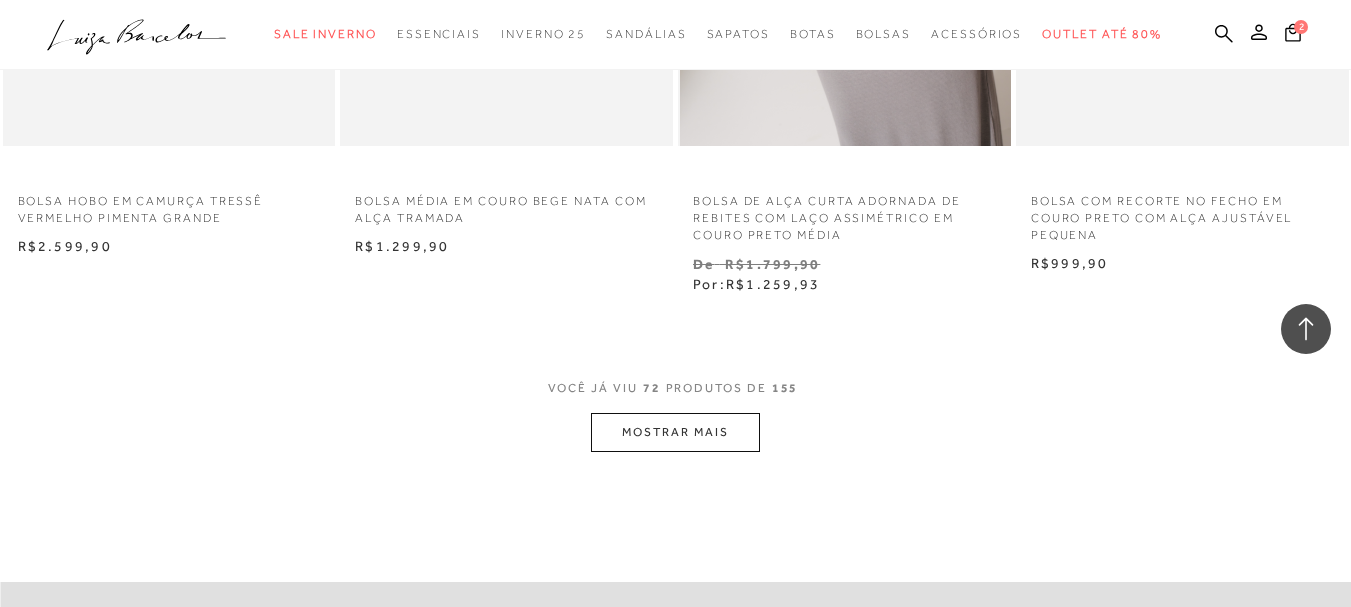 scroll, scrollTop: 11500, scrollLeft: 0, axis: vertical 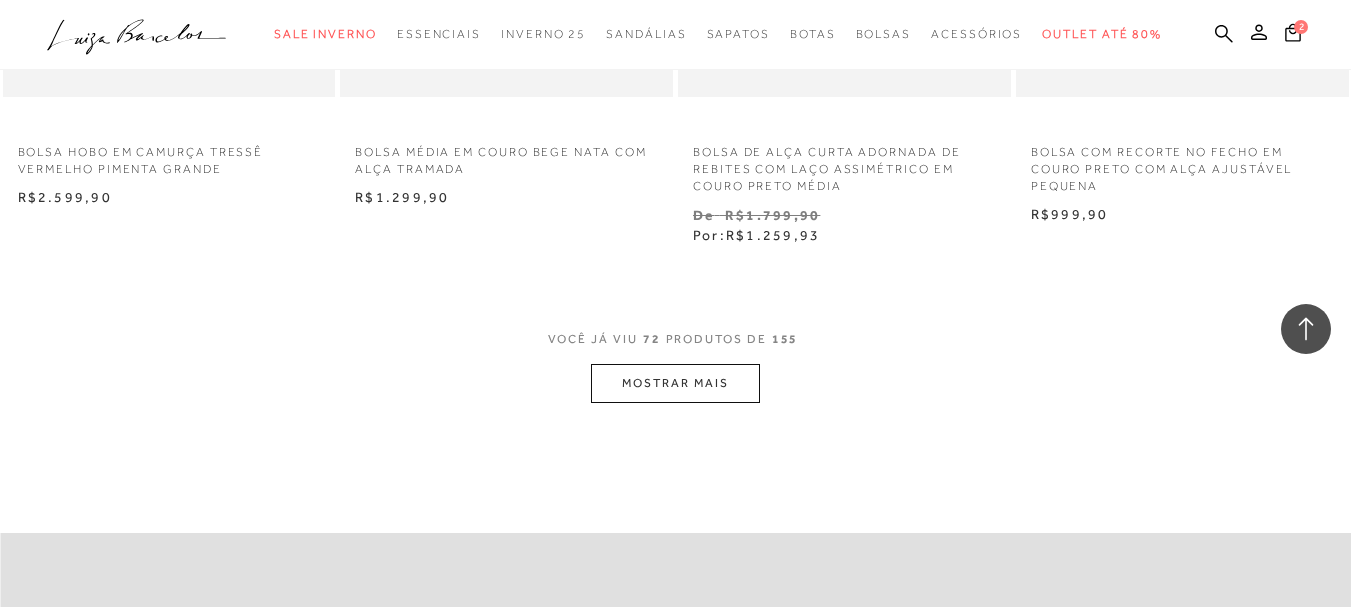 click on "MOSTRAR MAIS" at bounding box center (675, 383) 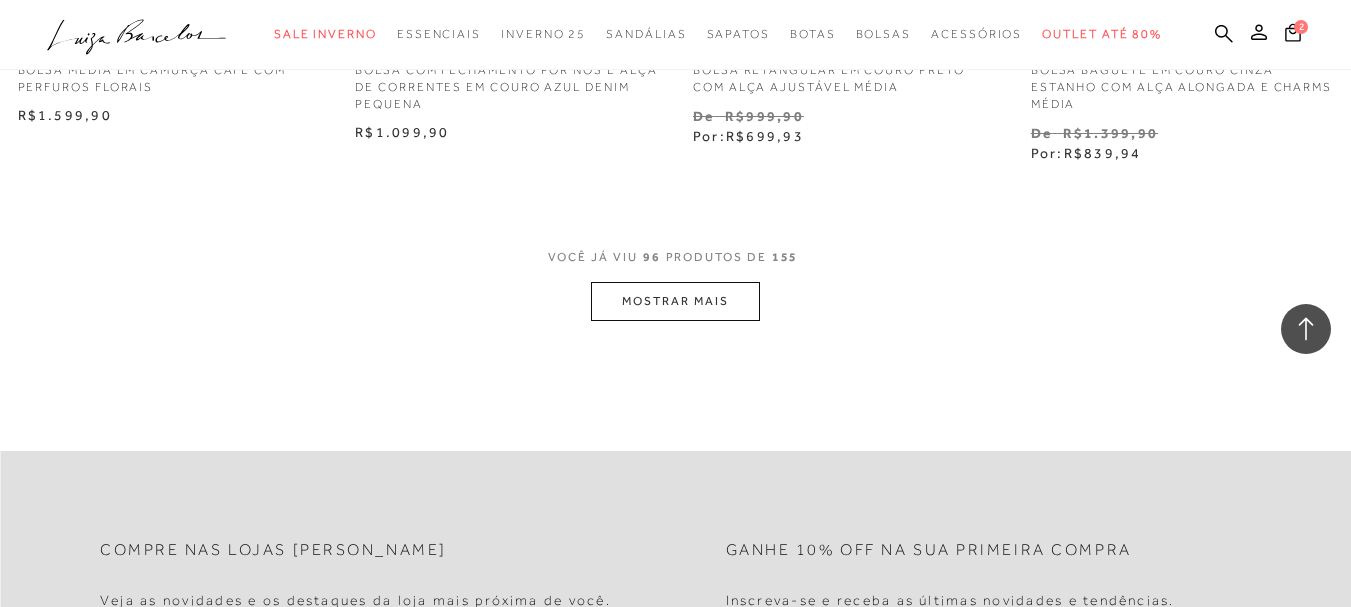 scroll, scrollTop: 15500, scrollLeft: 0, axis: vertical 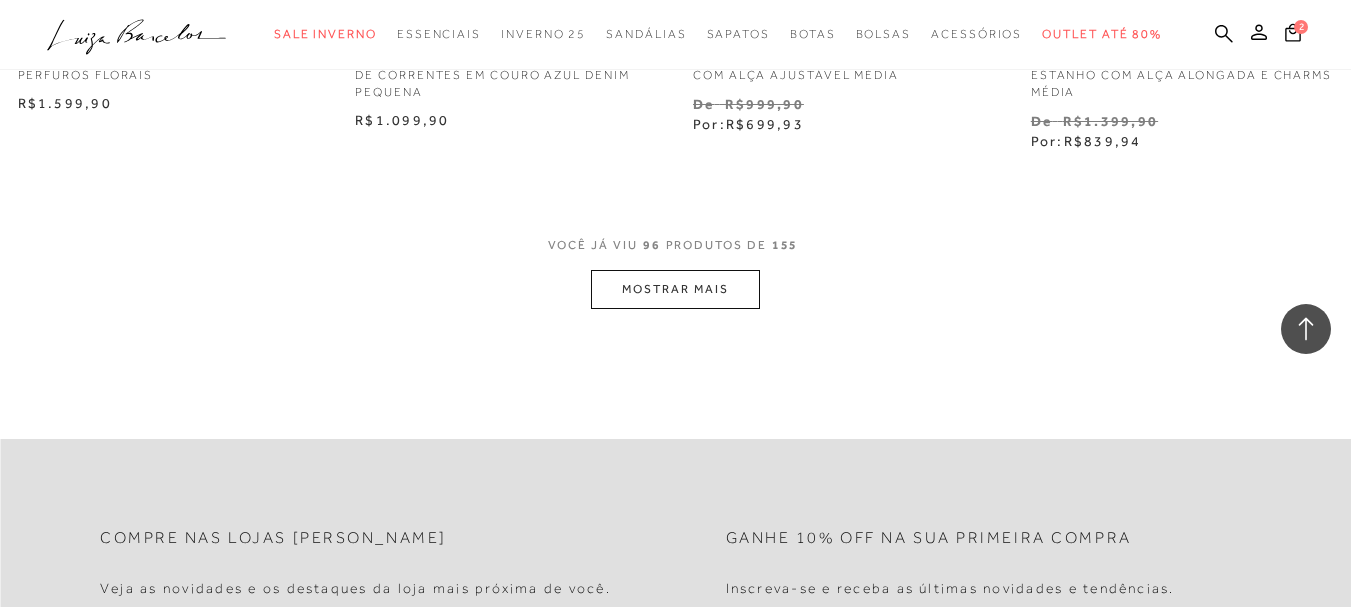 click on "MOSTRAR MAIS" at bounding box center [675, 289] 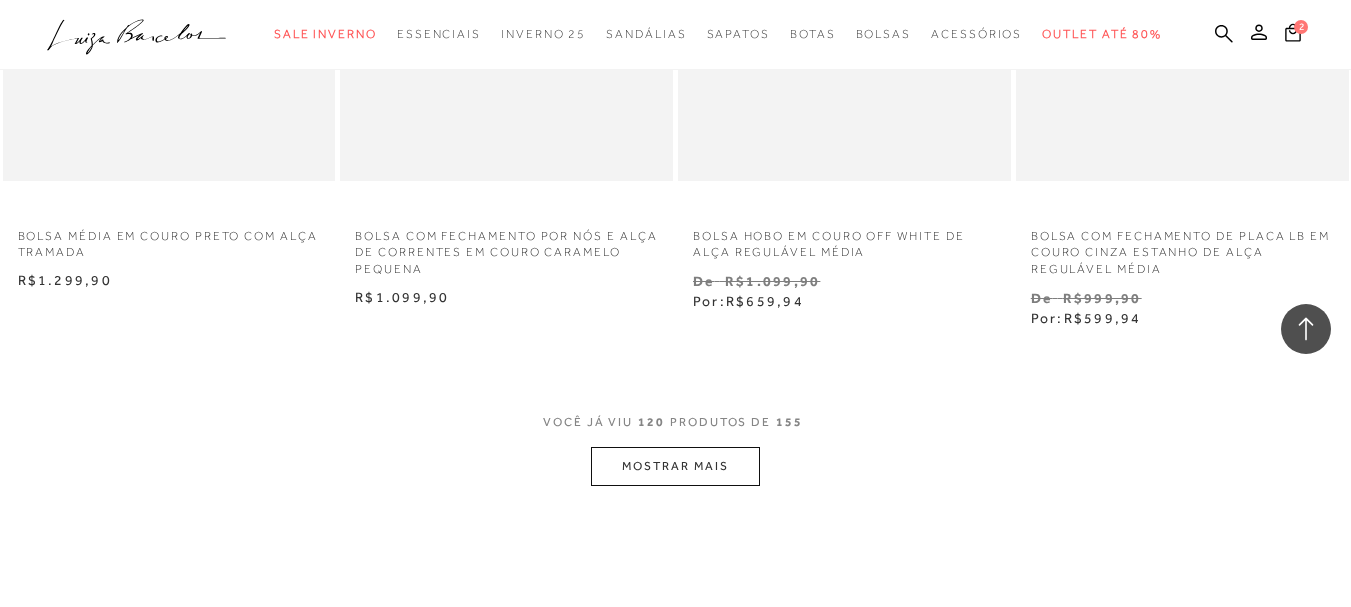 scroll, scrollTop: 19300, scrollLeft: 0, axis: vertical 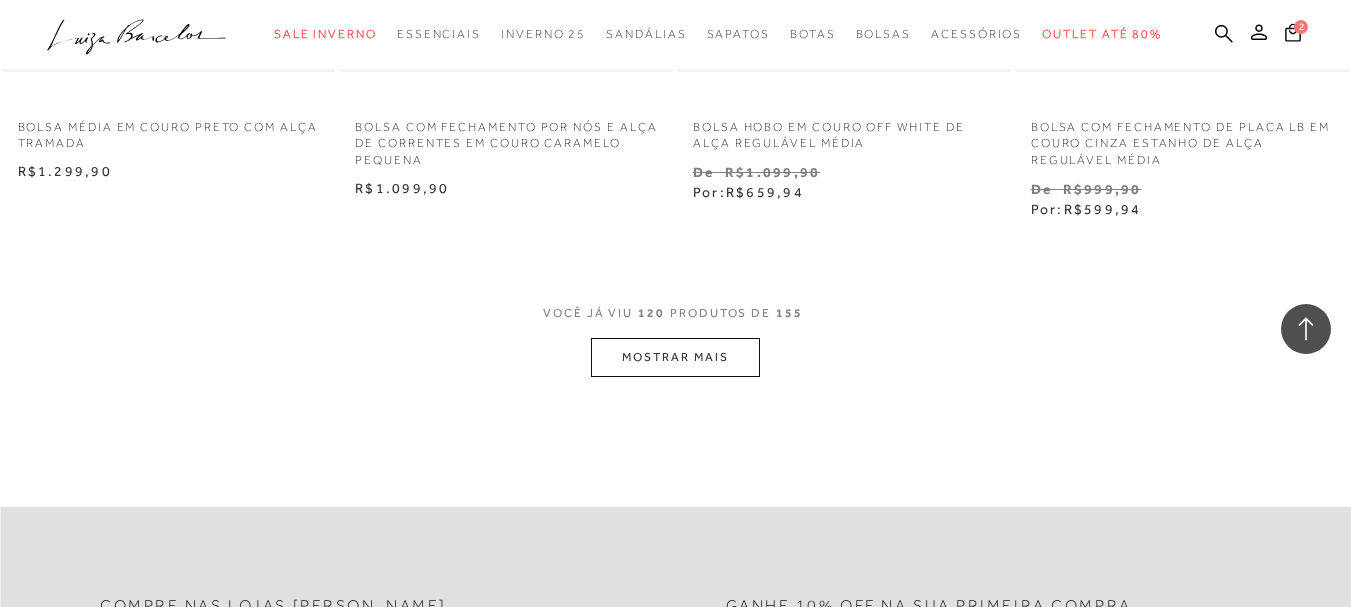 click on "MOSTRAR MAIS" at bounding box center [675, 357] 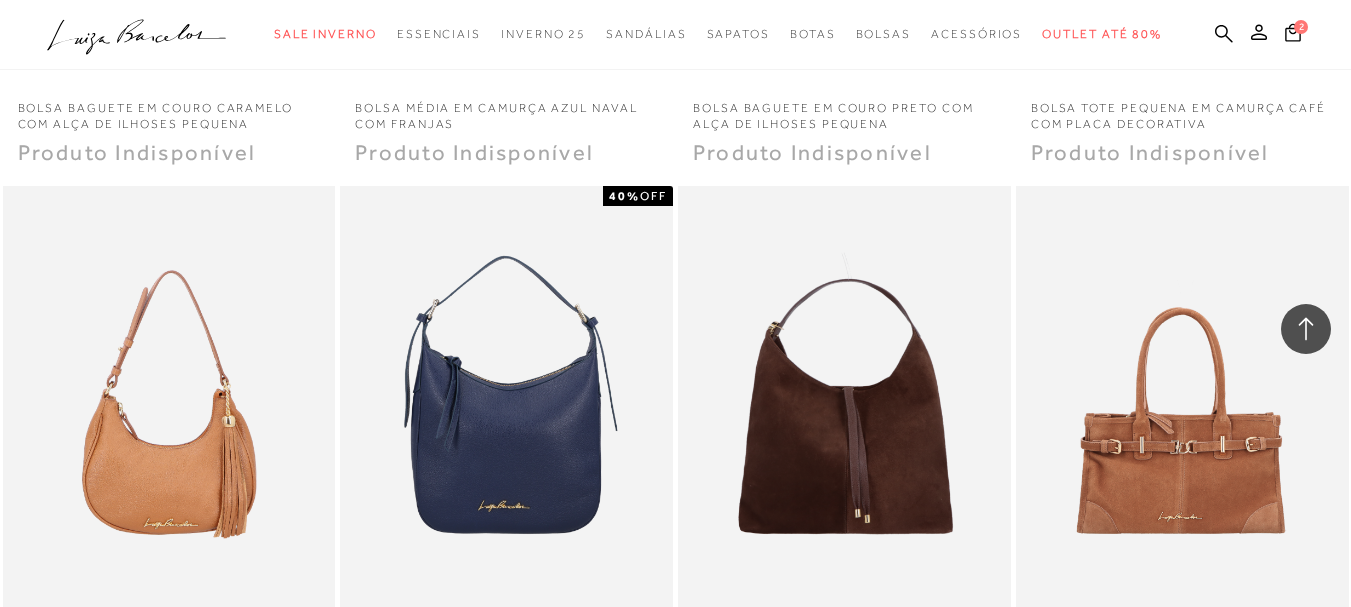 scroll, scrollTop: 22700, scrollLeft: 0, axis: vertical 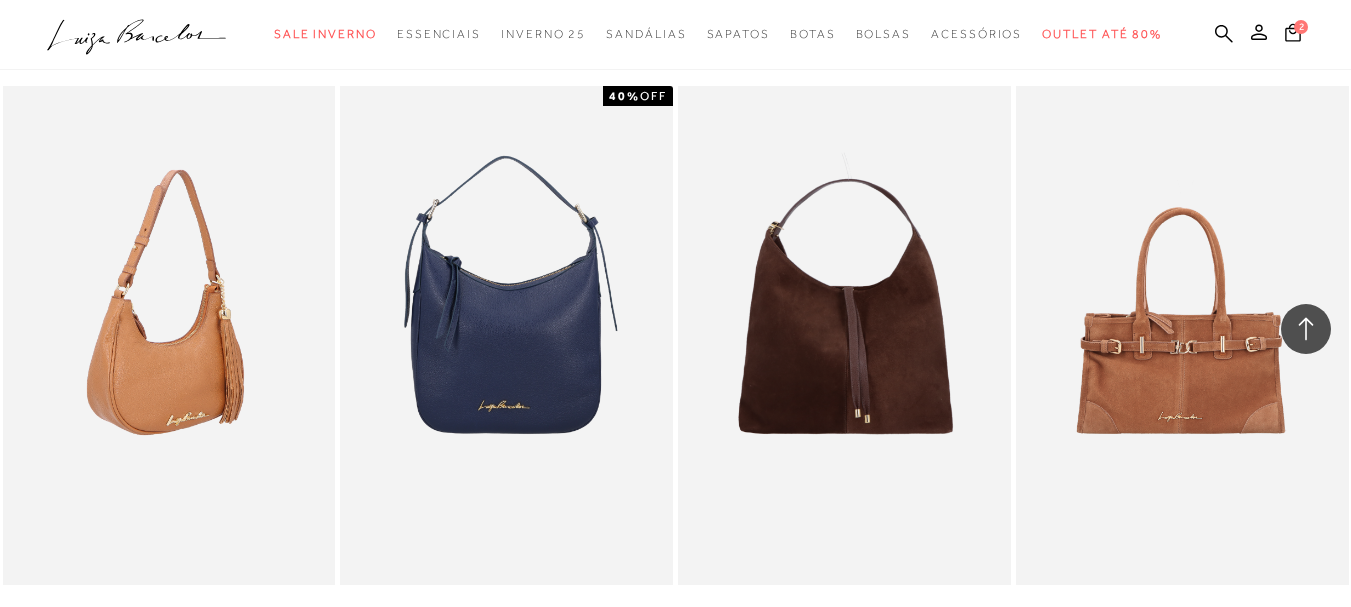 click at bounding box center (170, 335) 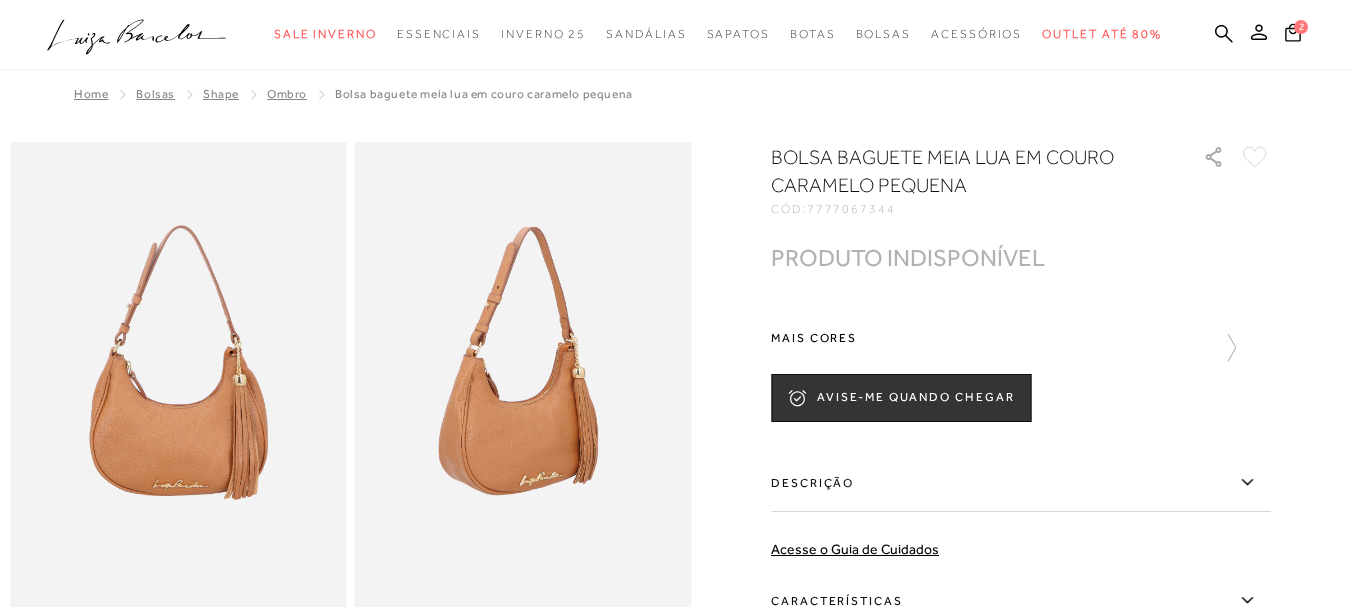 scroll, scrollTop: 0, scrollLeft: 0, axis: both 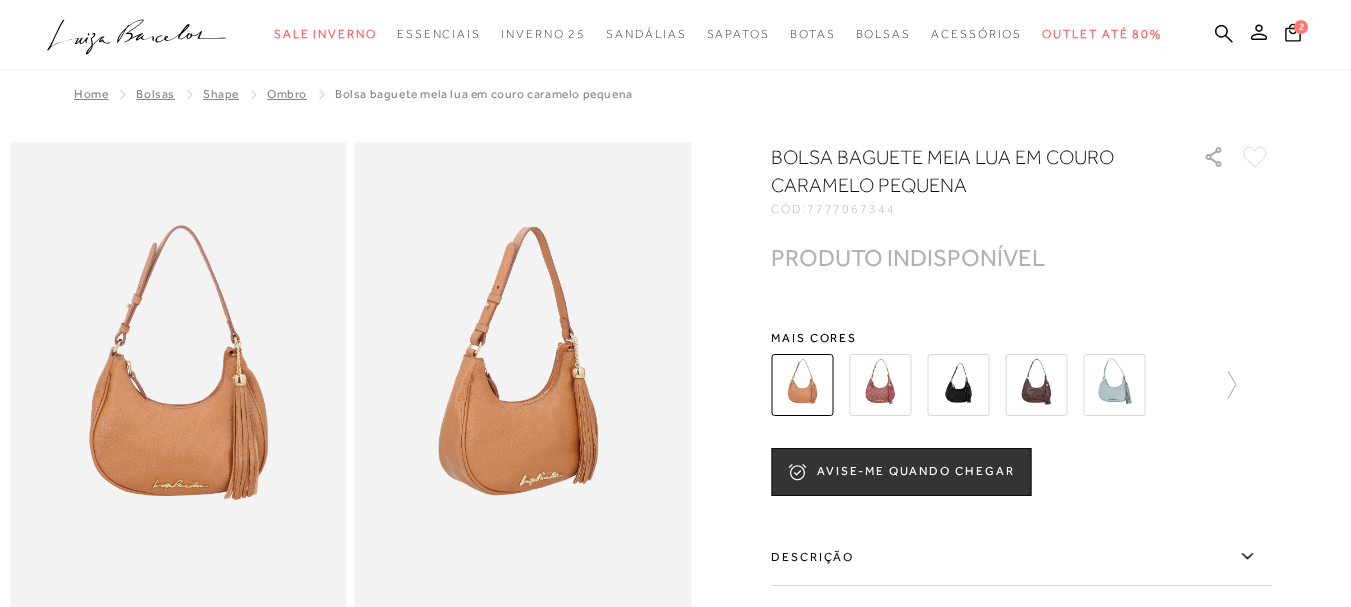 click at bounding box center (1036, 385) 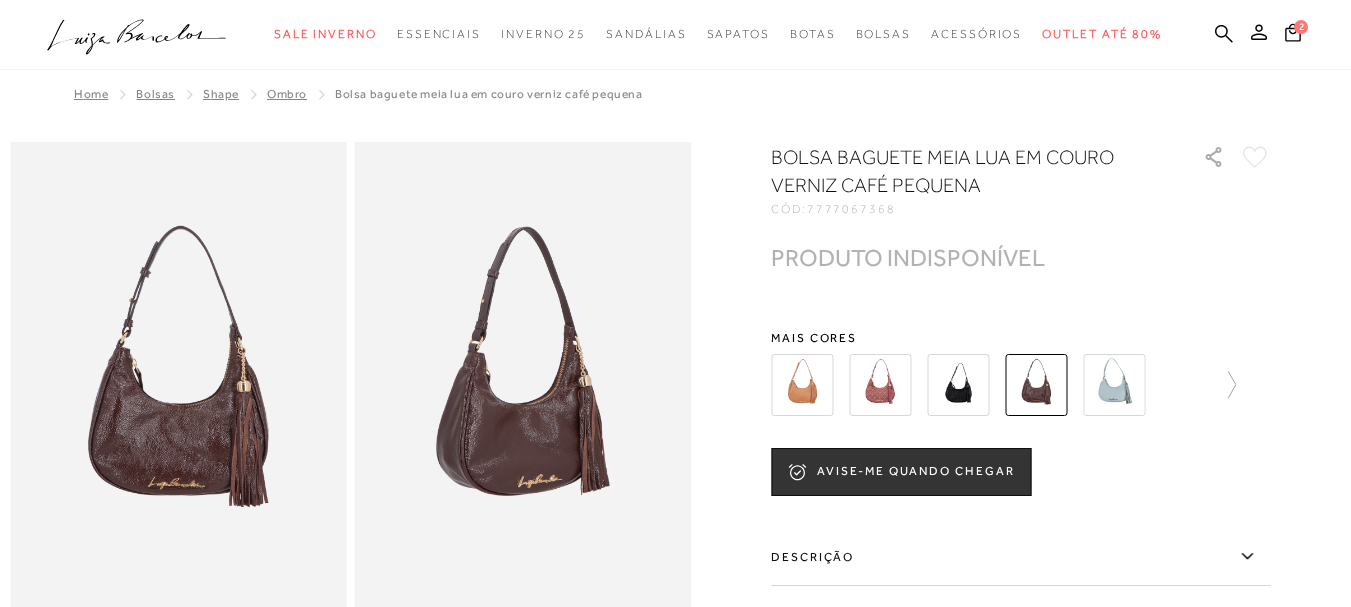 scroll, scrollTop: 0, scrollLeft: 0, axis: both 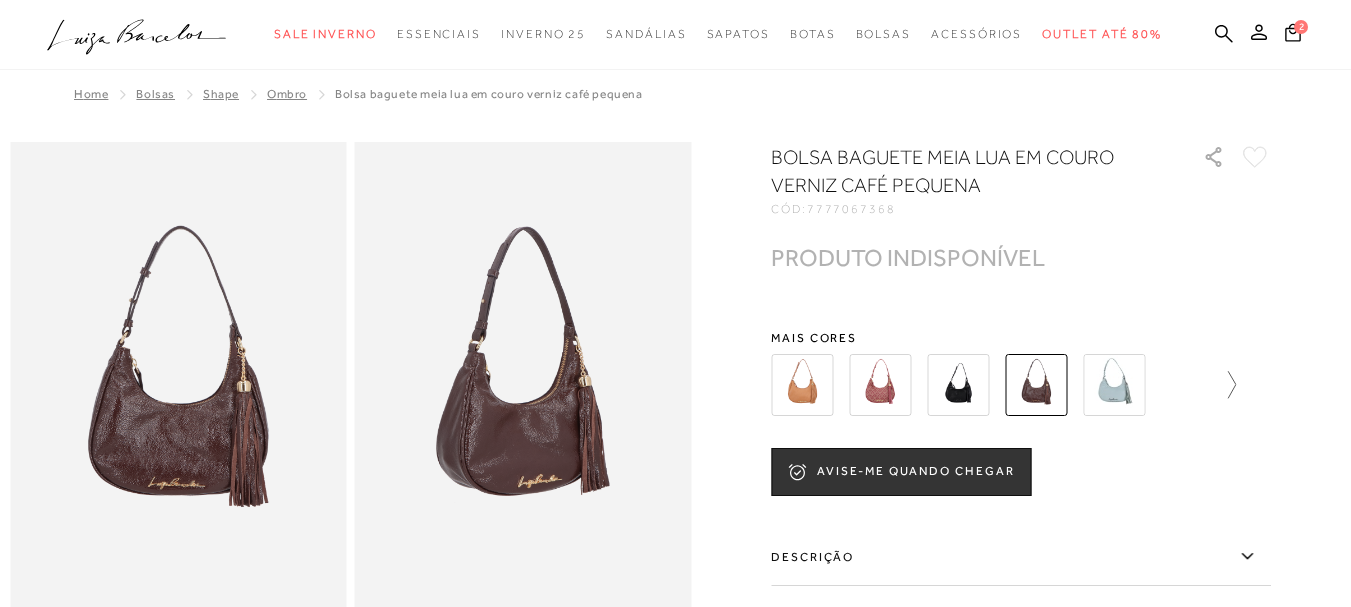 click 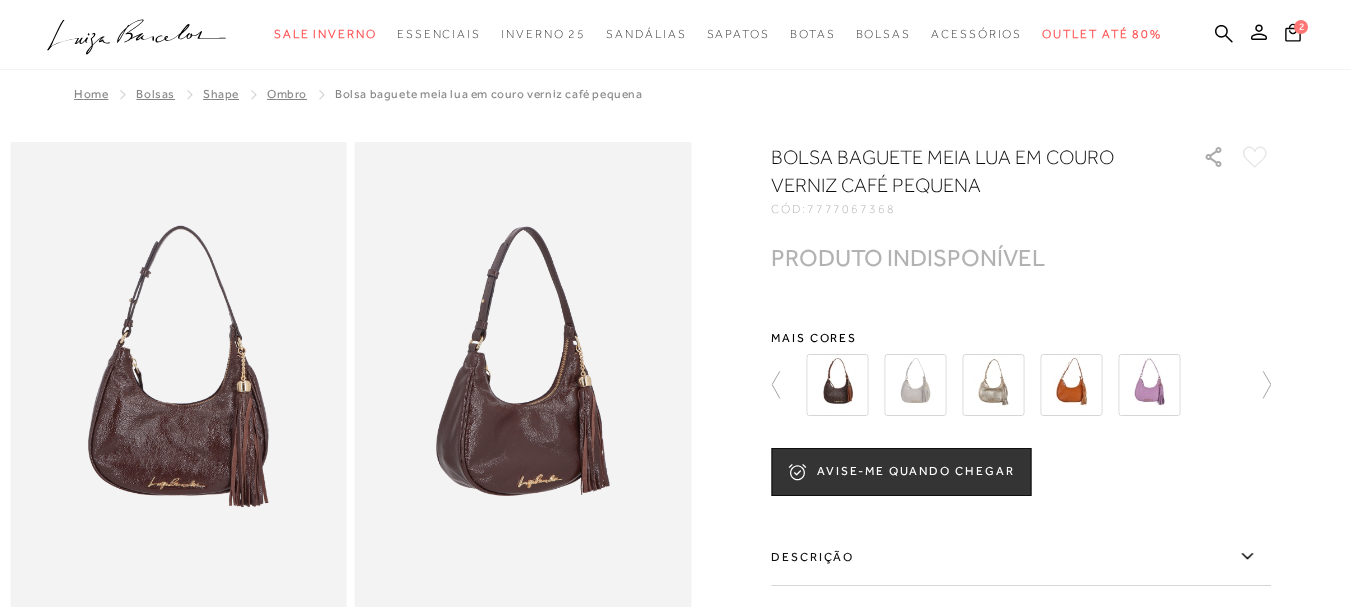 click at bounding box center (837, 385) 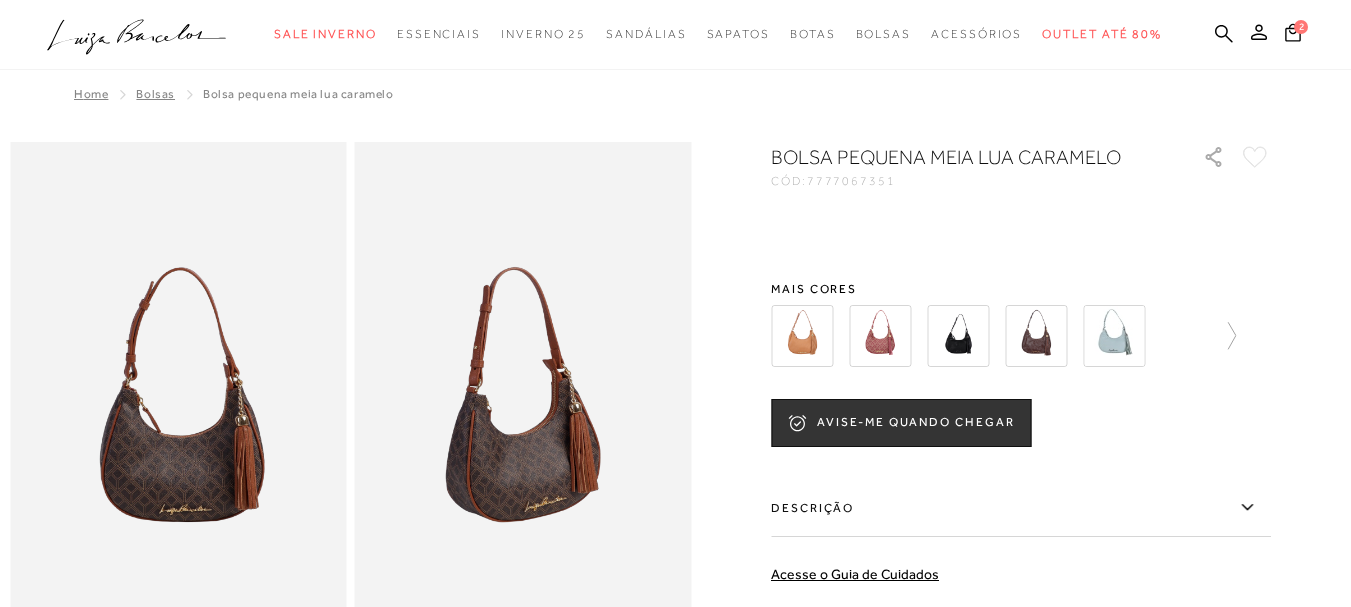 click on "BOLSA PEQUENA MEIA LUA CARAMELO
CÓD:
7777067351
×
É necessário selecionar um tamanho para adicionar o produto como favorito.
Mais cores" at bounding box center (1021, 495) 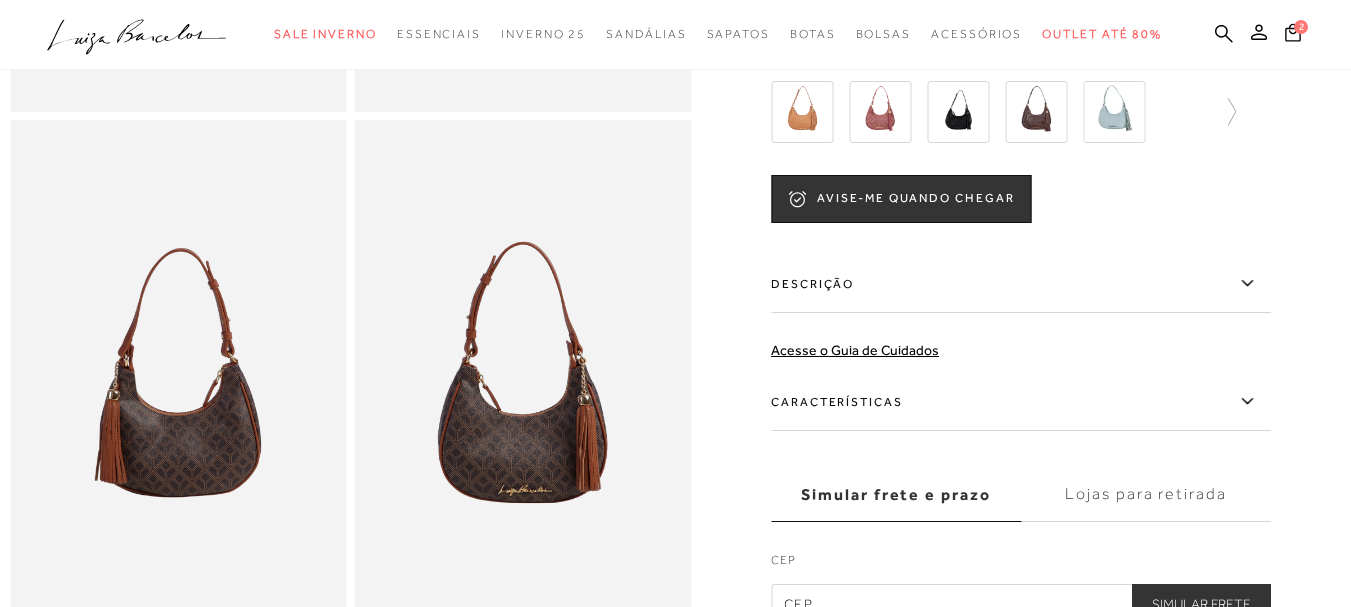 scroll, scrollTop: 500, scrollLeft: 0, axis: vertical 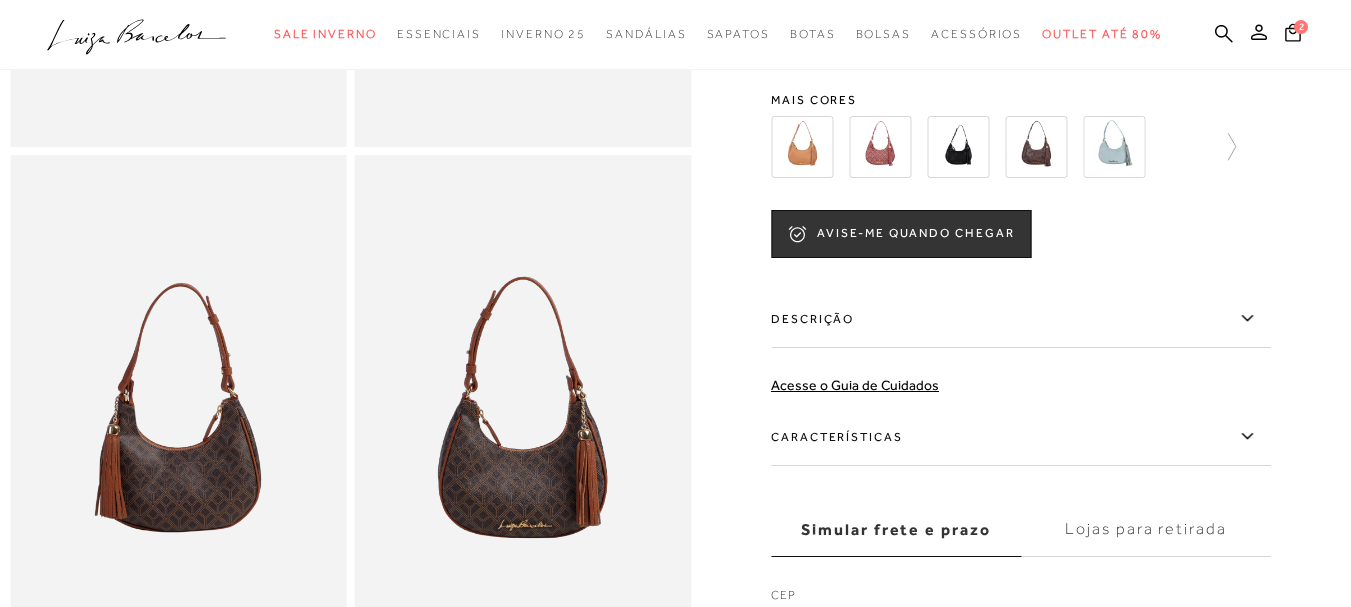 click 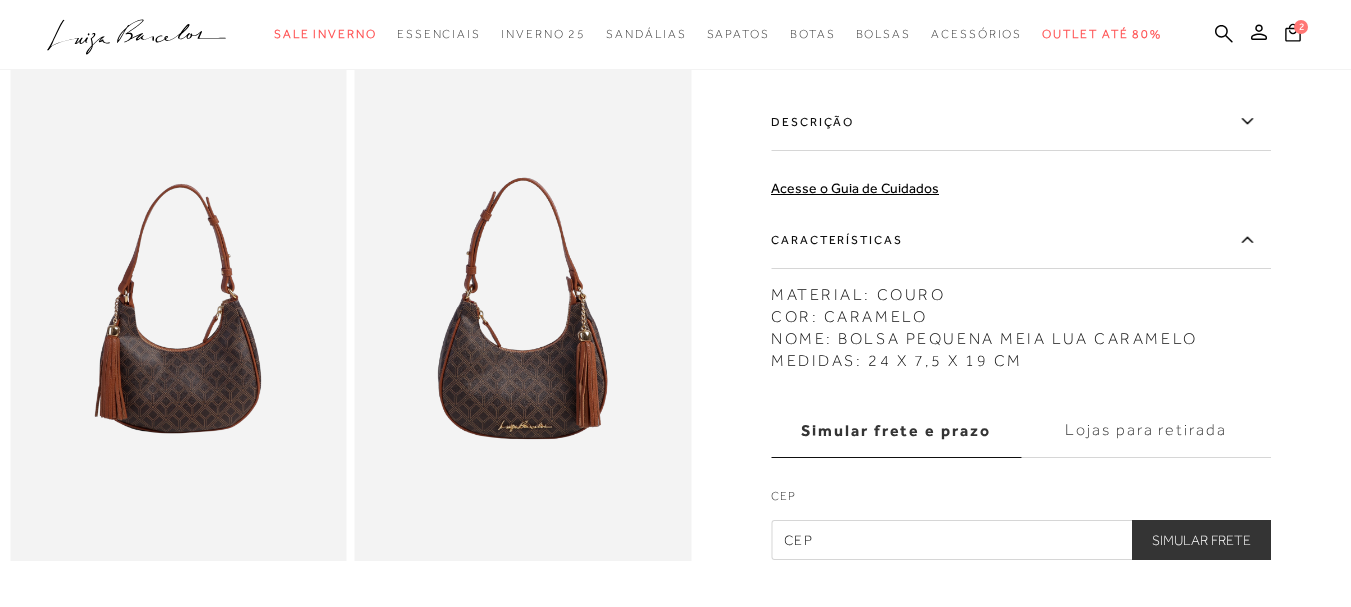 scroll, scrollTop: 600, scrollLeft: 0, axis: vertical 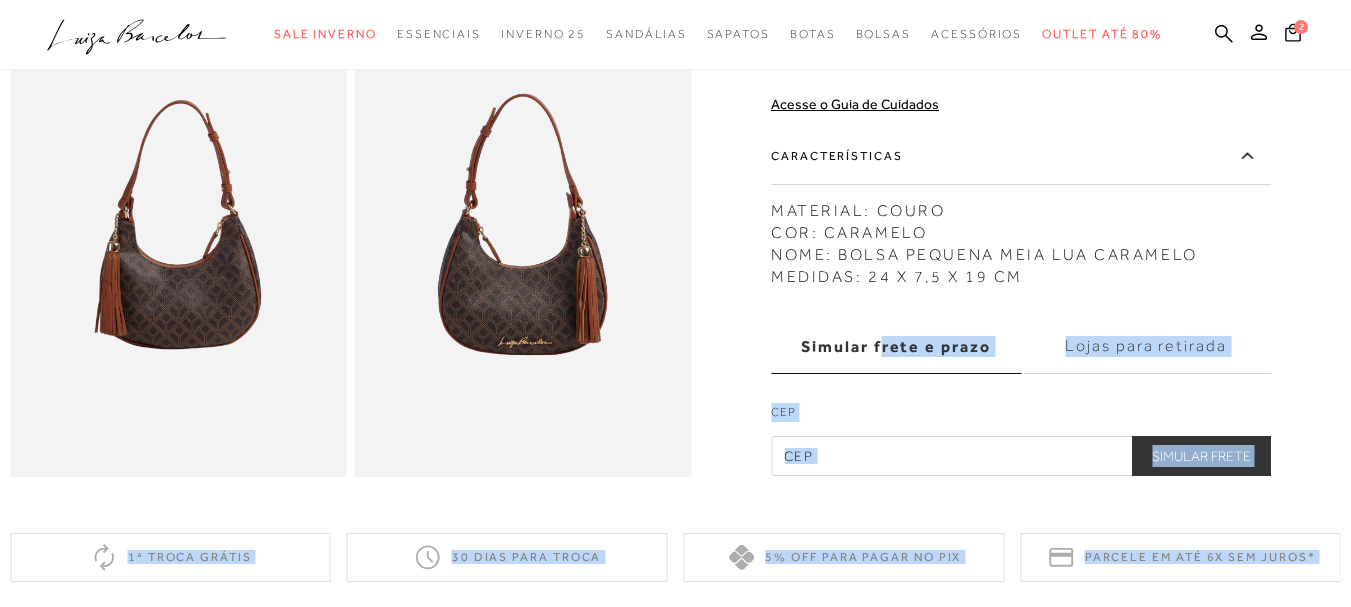 drag, startPoint x: 891, startPoint y: 464, endPoint x: 1103, endPoint y: 646, distance: 279.40652 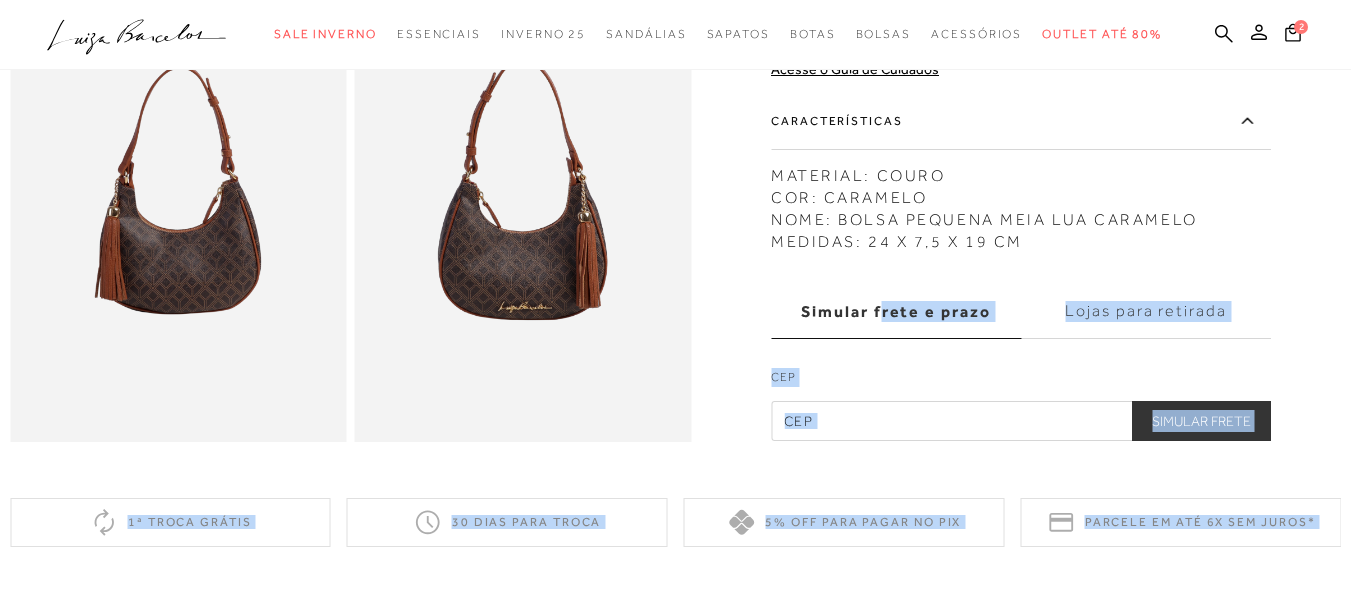 click at bounding box center (523, 189) 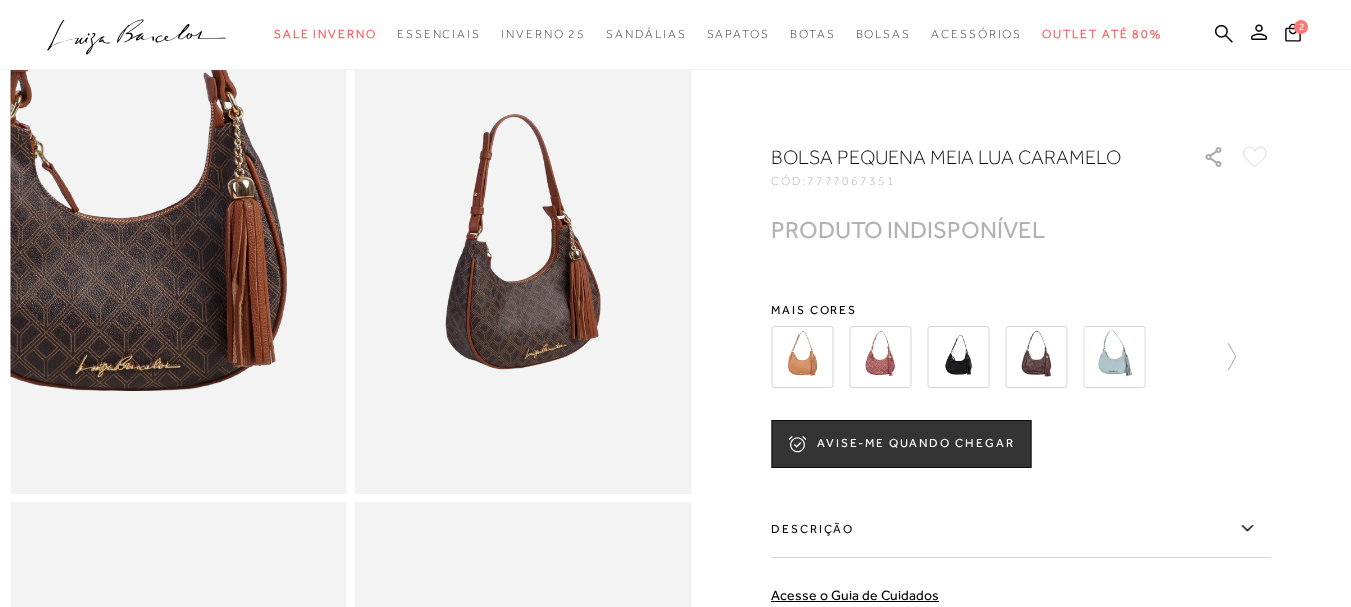 scroll, scrollTop: 118, scrollLeft: 0, axis: vertical 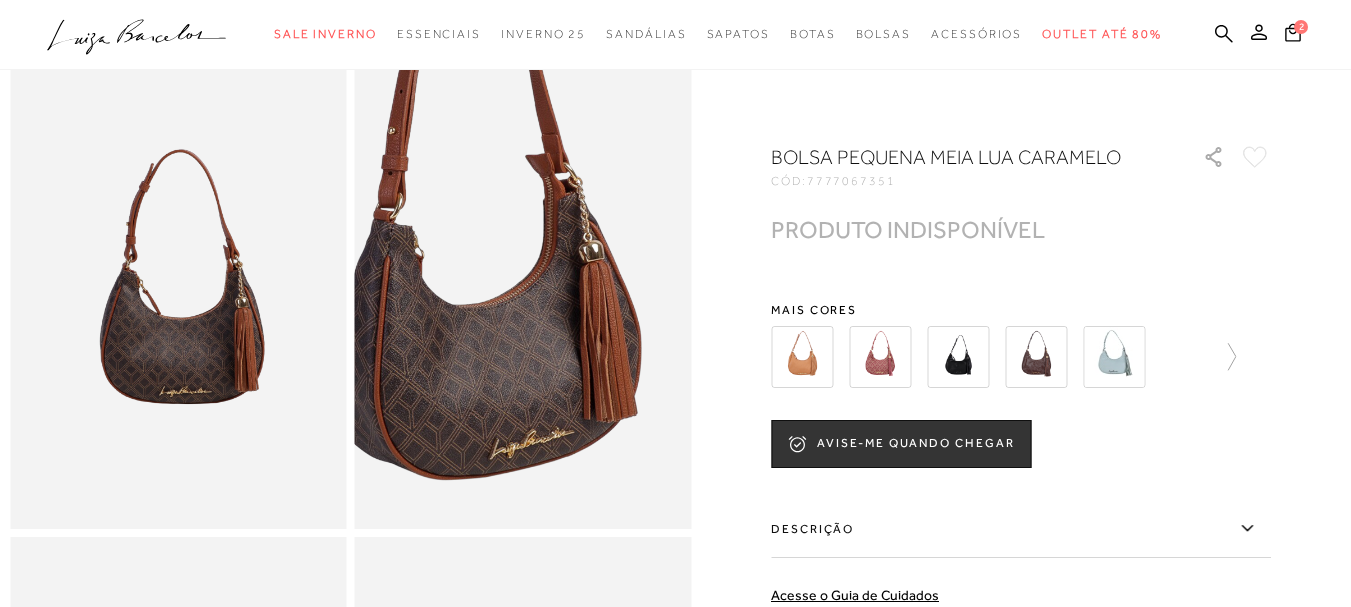 click at bounding box center (486, 225) 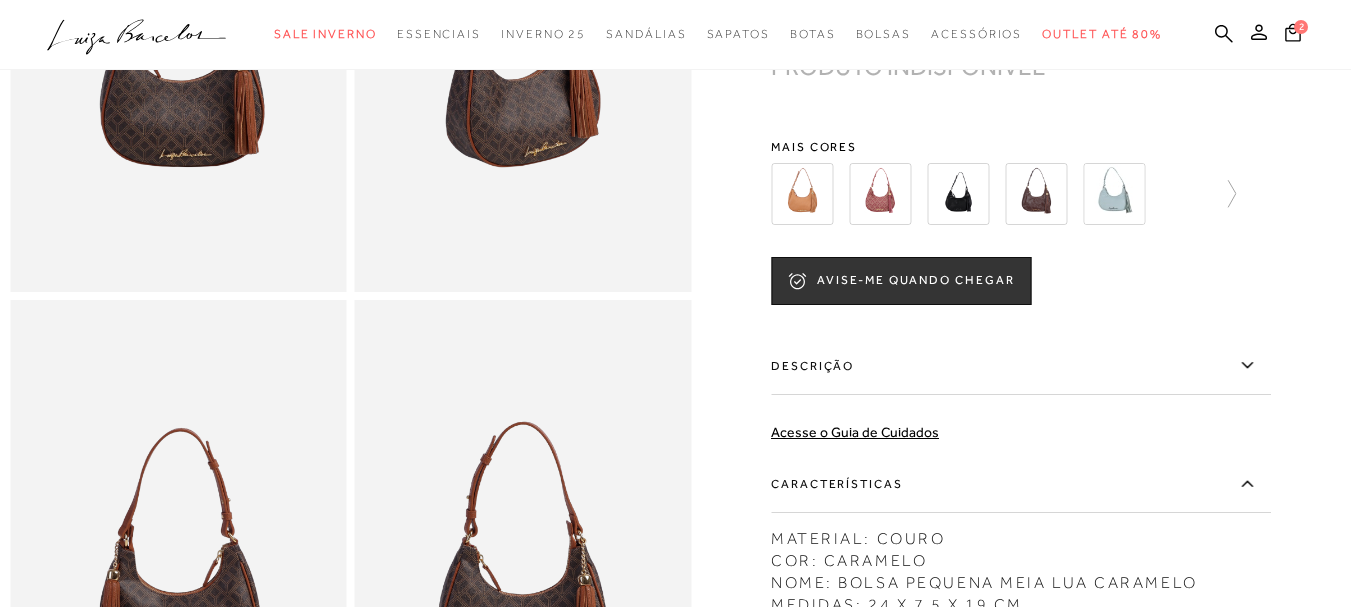 scroll, scrollTop: 418, scrollLeft: 0, axis: vertical 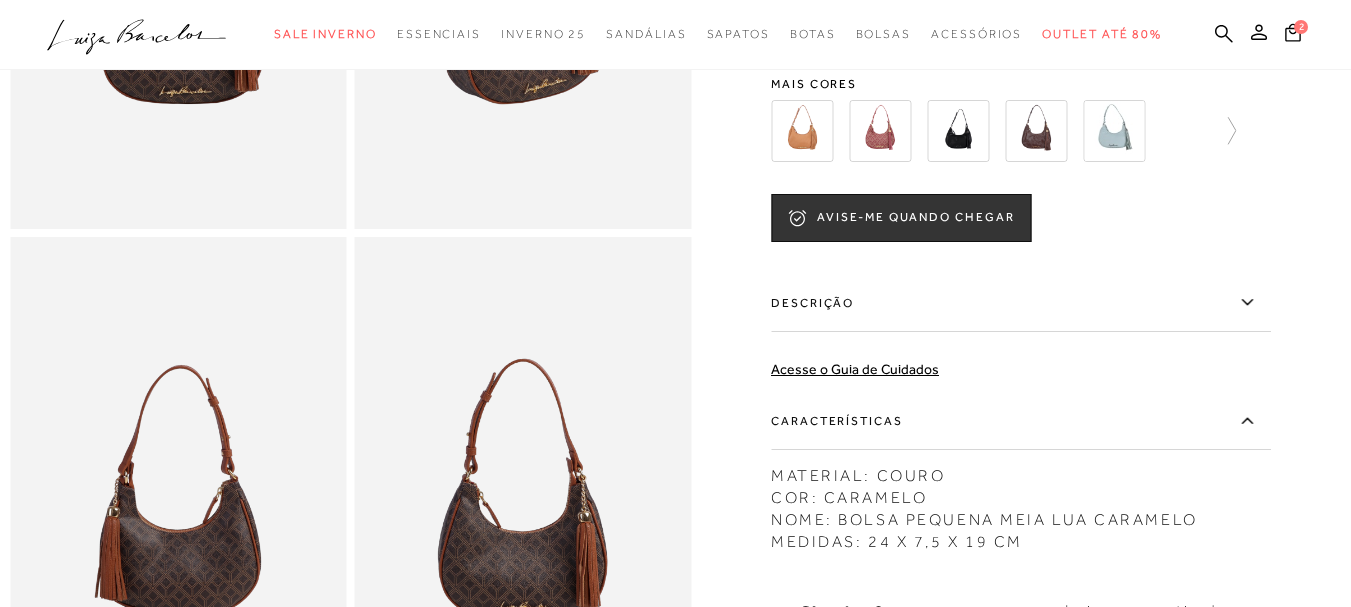 drag, startPoint x: 1259, startPoint y: 322, endPoint x: 1235, endPoint y: 320, distance: 24.083189 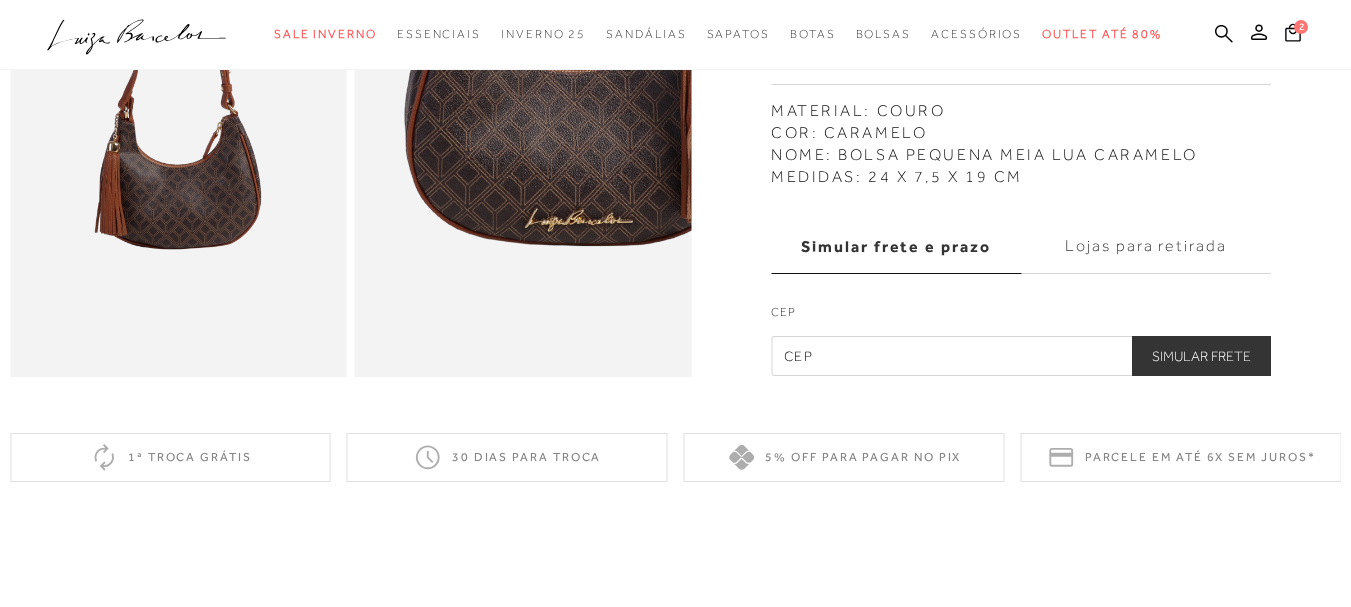 scroll, scrollTop: 818, scrollLeft: 0, axis: vertical 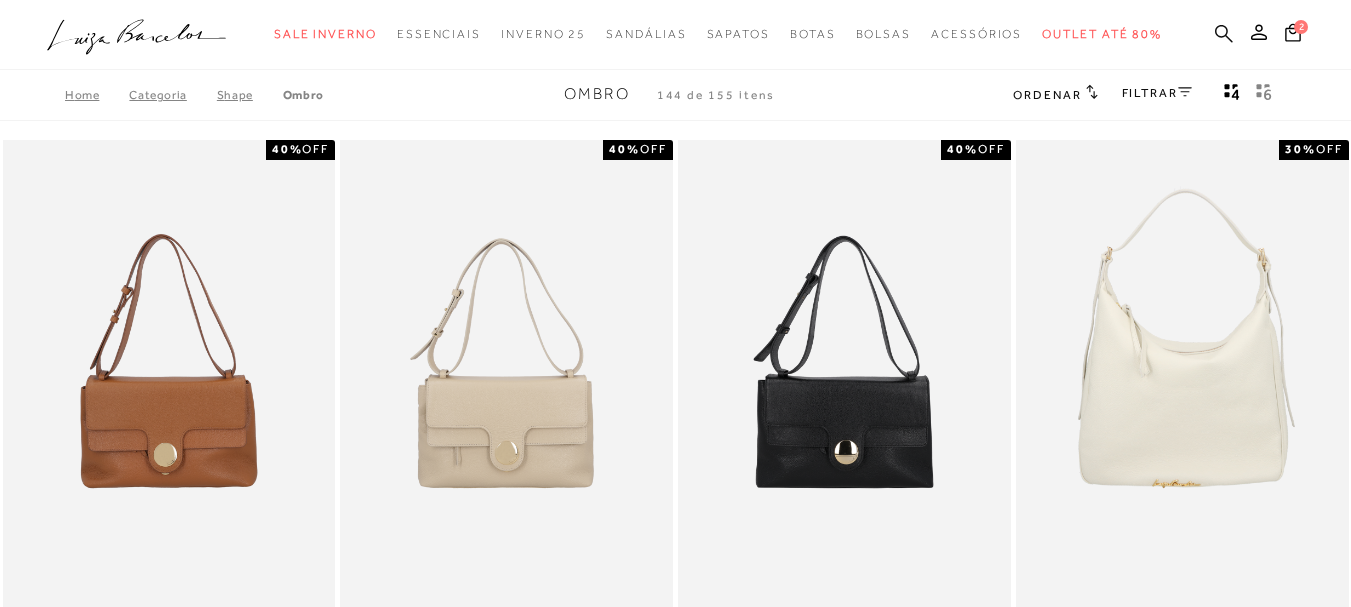 click 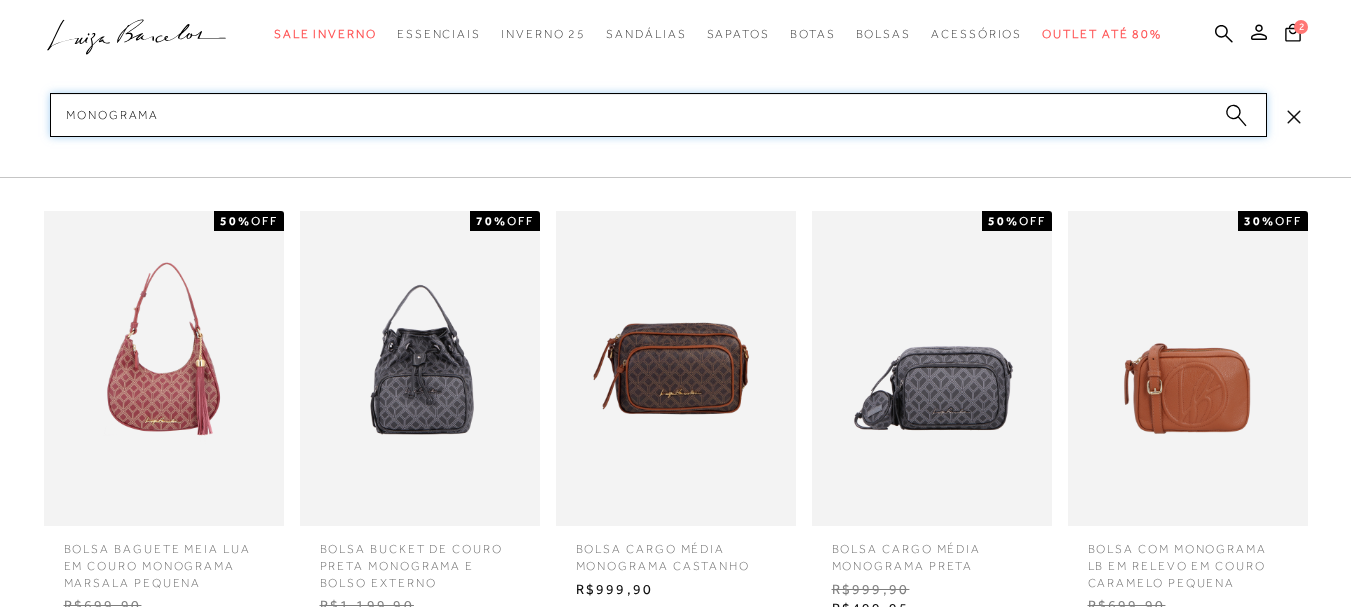 scroll, scrollTop: 1000, scrollLeft: 0, axis: vertical 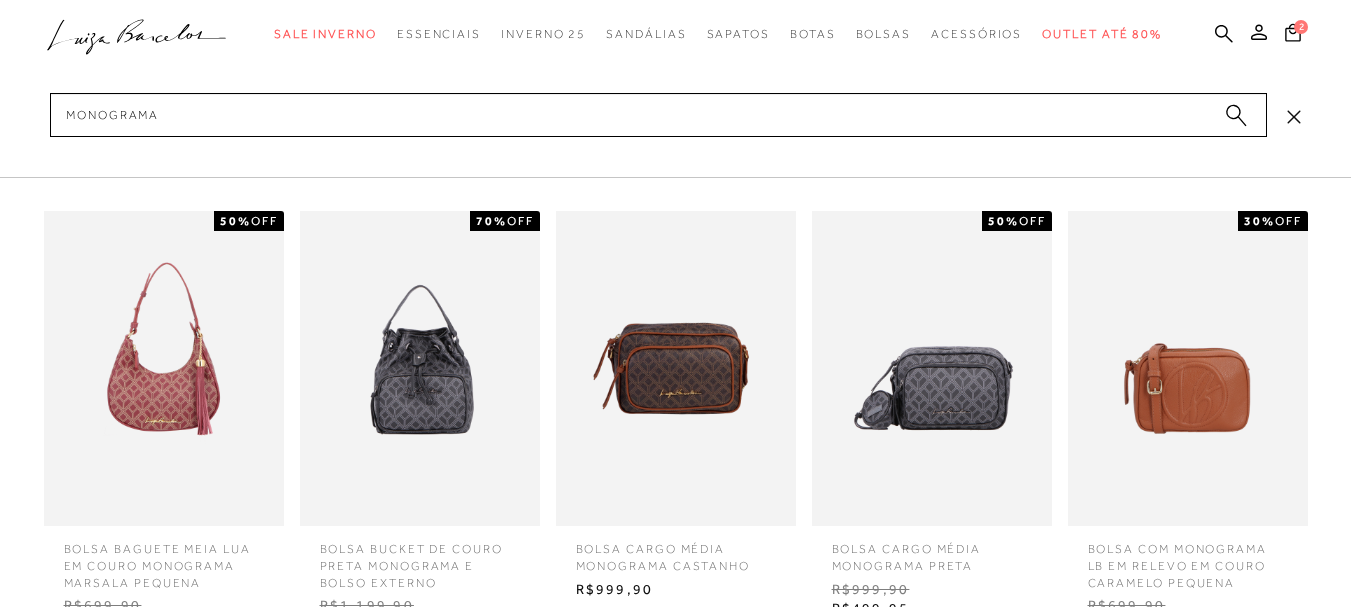 click at bounding box center [420, 368] 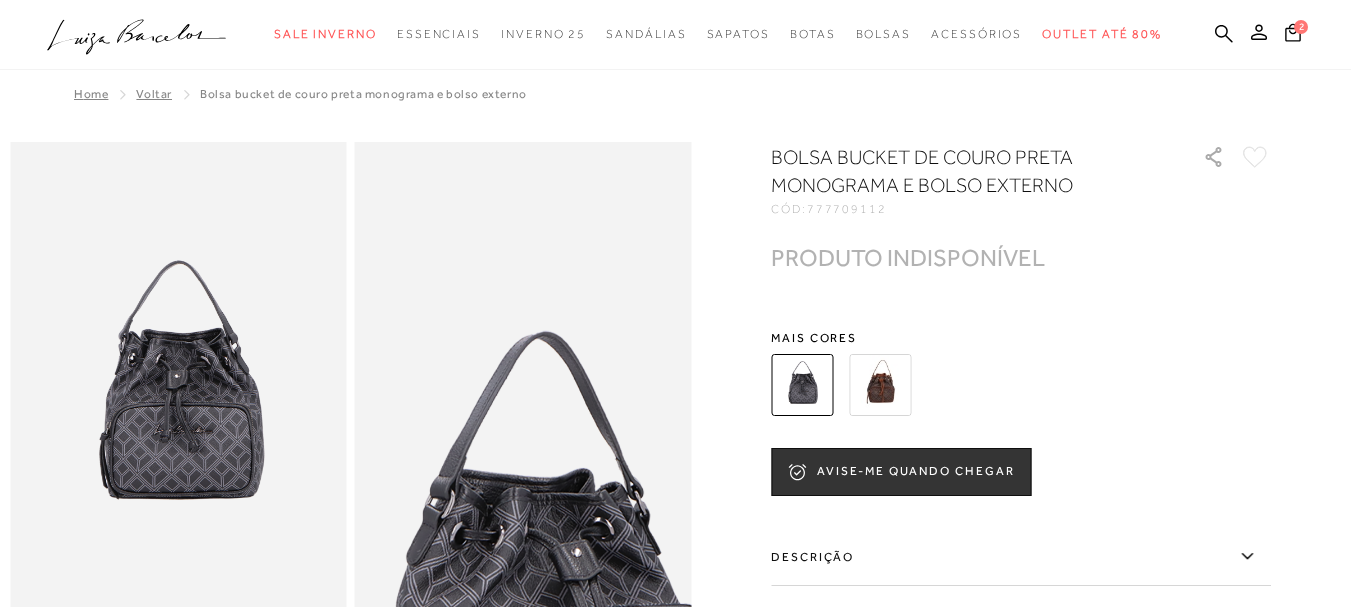 scroll, scrollTop: 0, scrollLeft: 0, axis: both 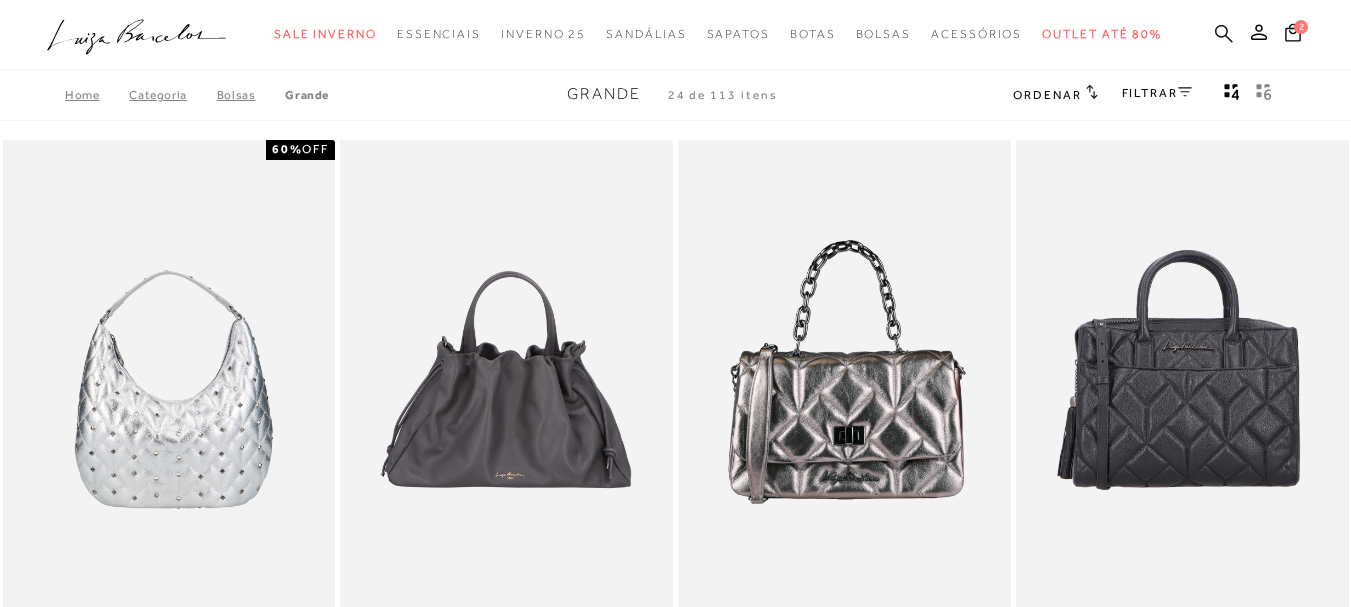 click 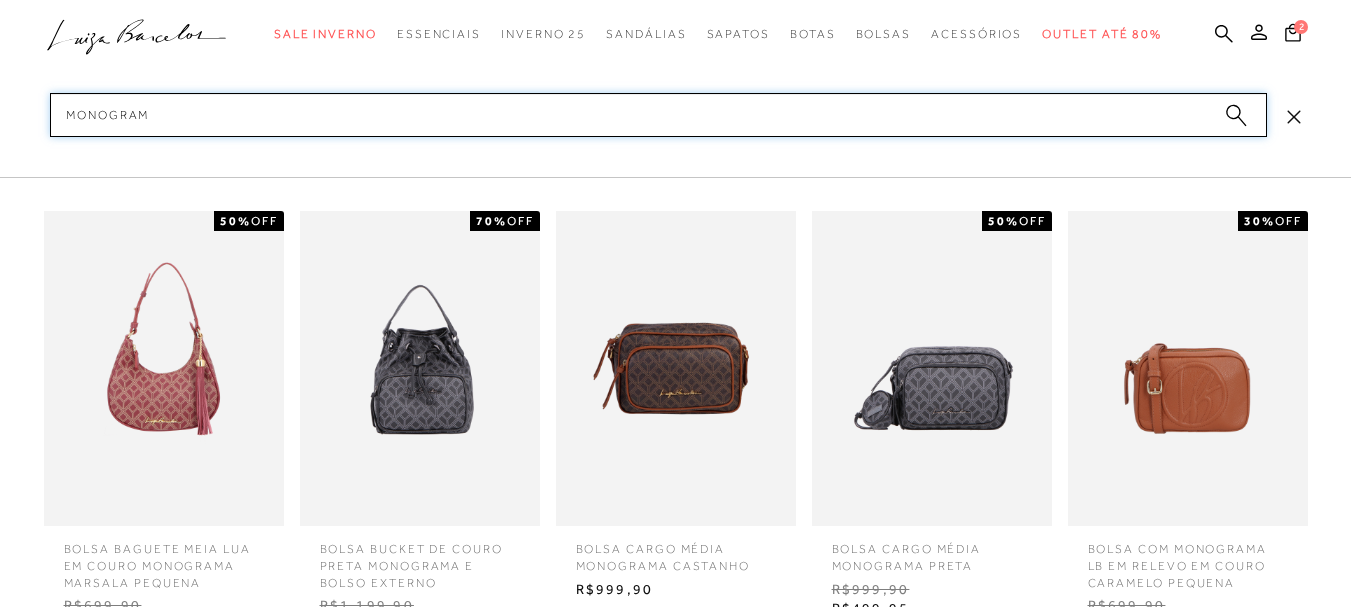 type on "monograma" 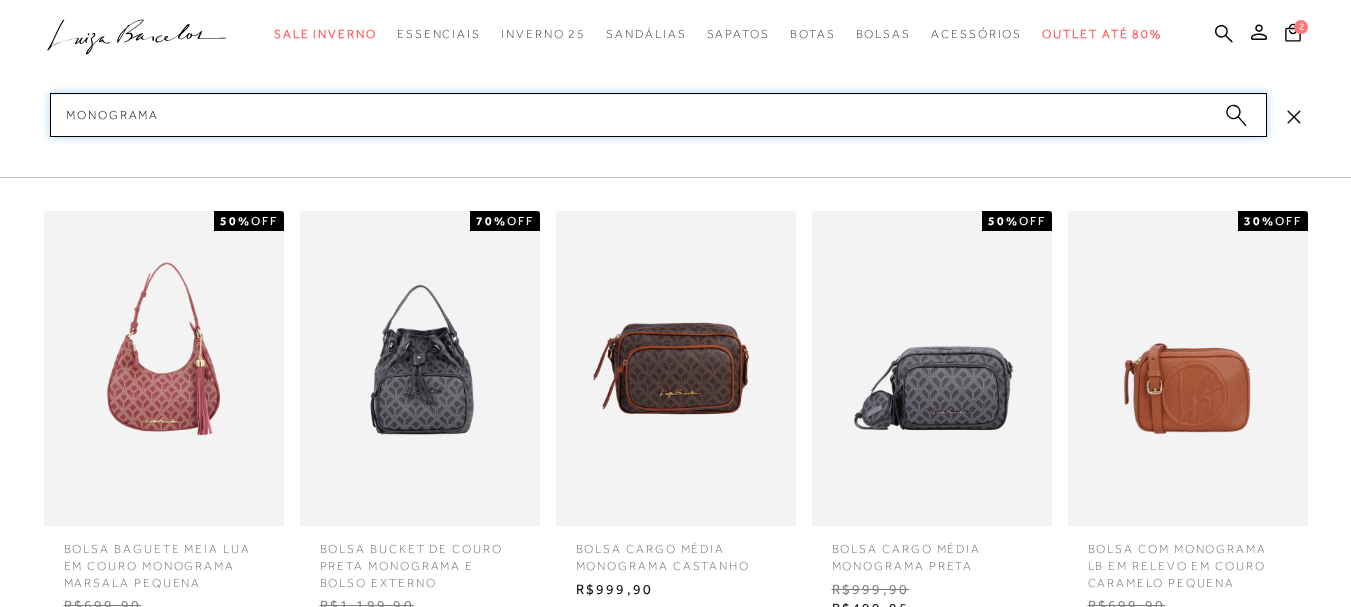 type 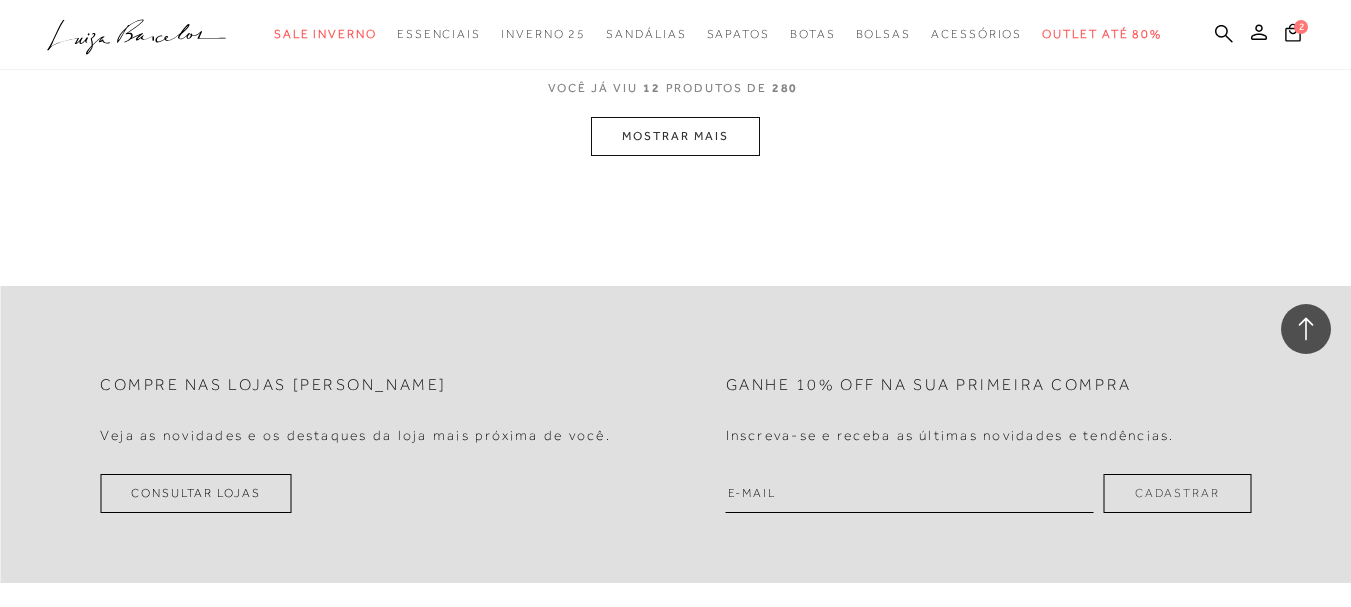 scroll, scrollTop: 2100, scrollLeft: 0, axis: vertical 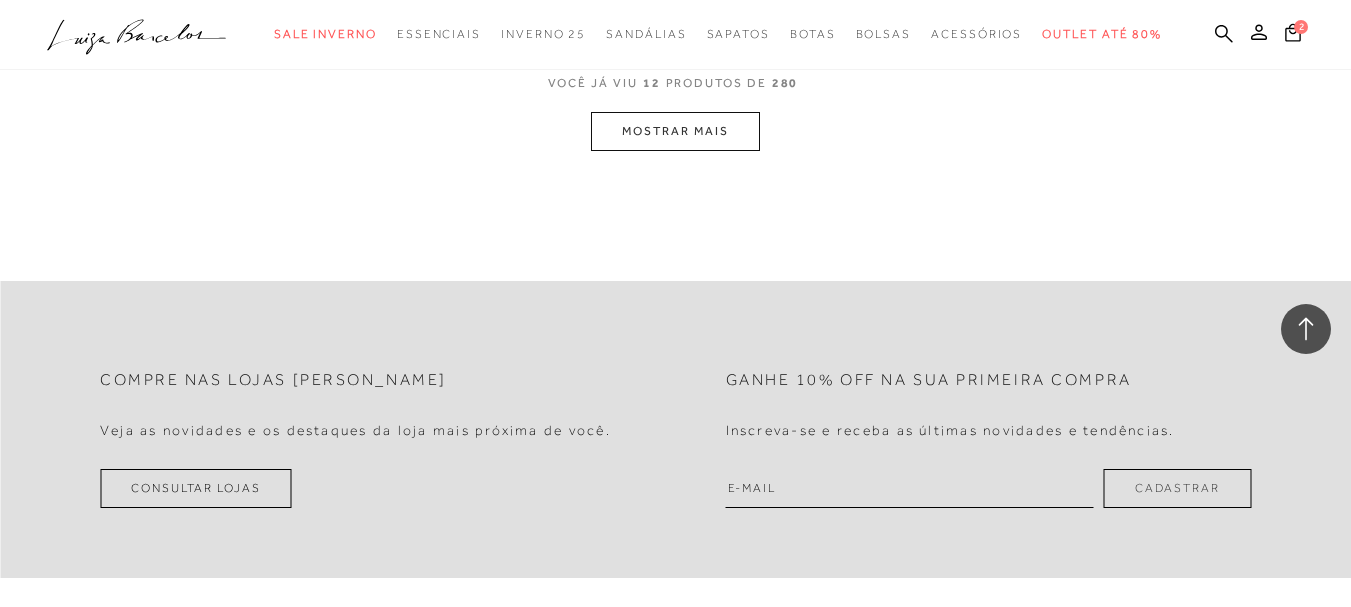 click on "MOSTRAR MAIS" at bounding box center (675, 131) 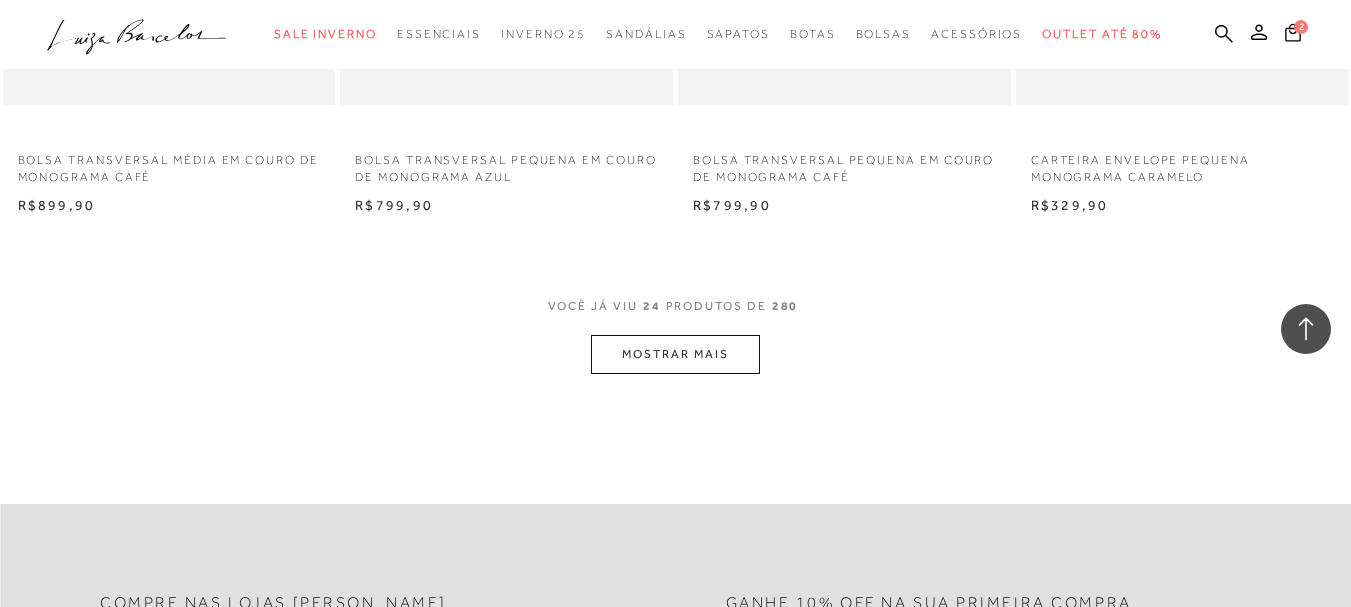 scroll, scrollTop: 3909, scrollLeft: 0, axis: vertical 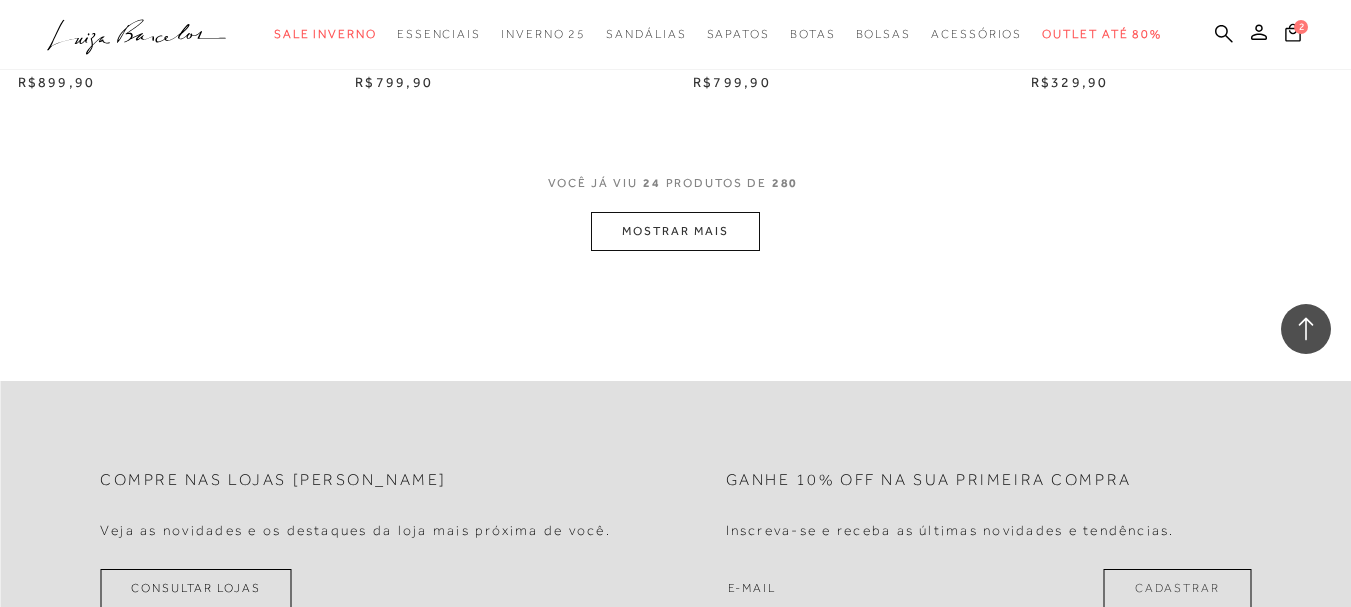 click on "MOSTRAR MAIS" at bounding box center (675, 231) 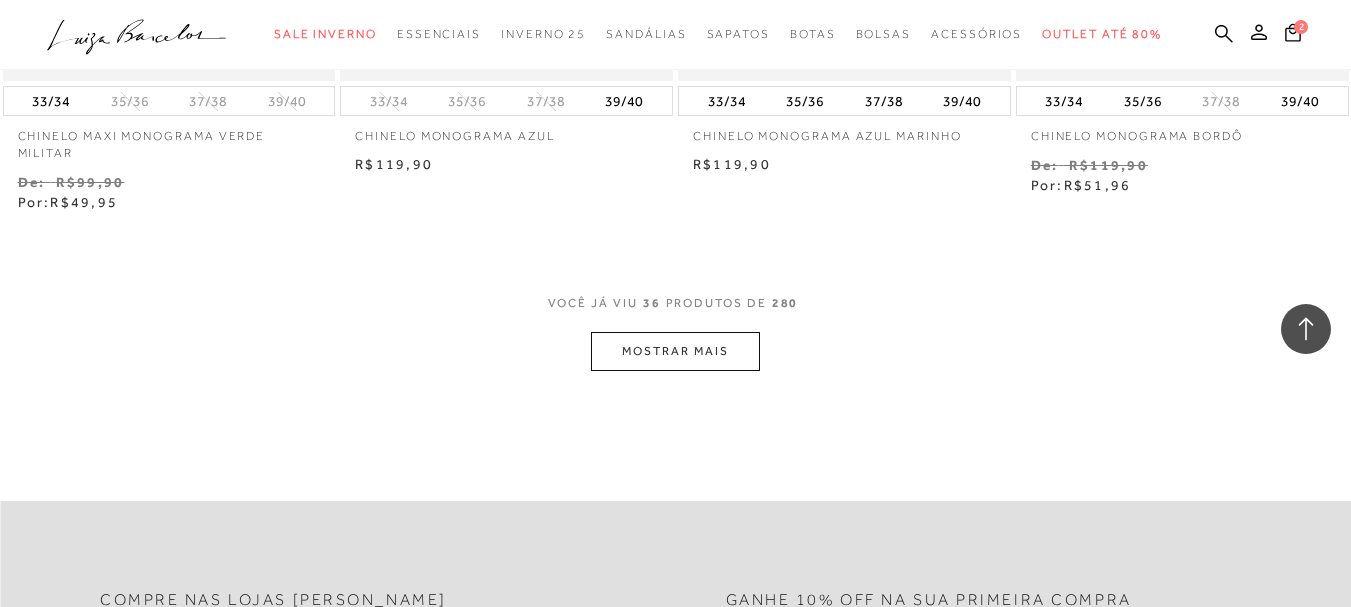 scroll, scrollTop: 5709, scrollLeft: 0, axis: vertical 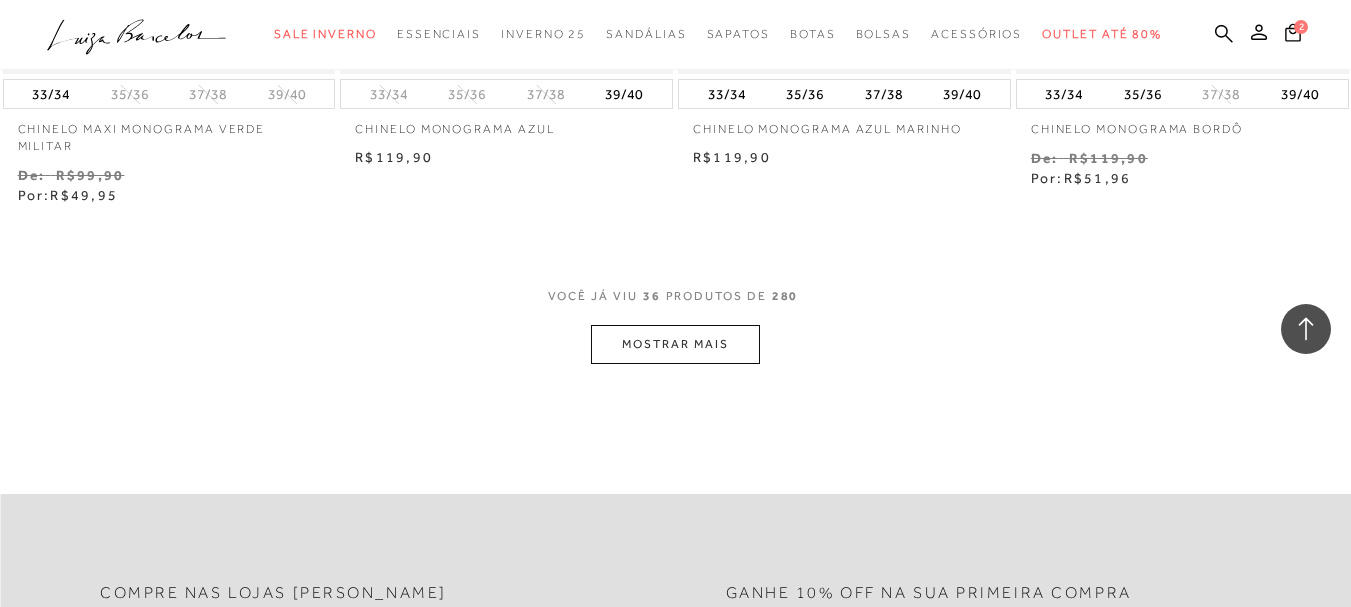 click on "MOSTRAR MAIS" at bounding box center (675, 344) 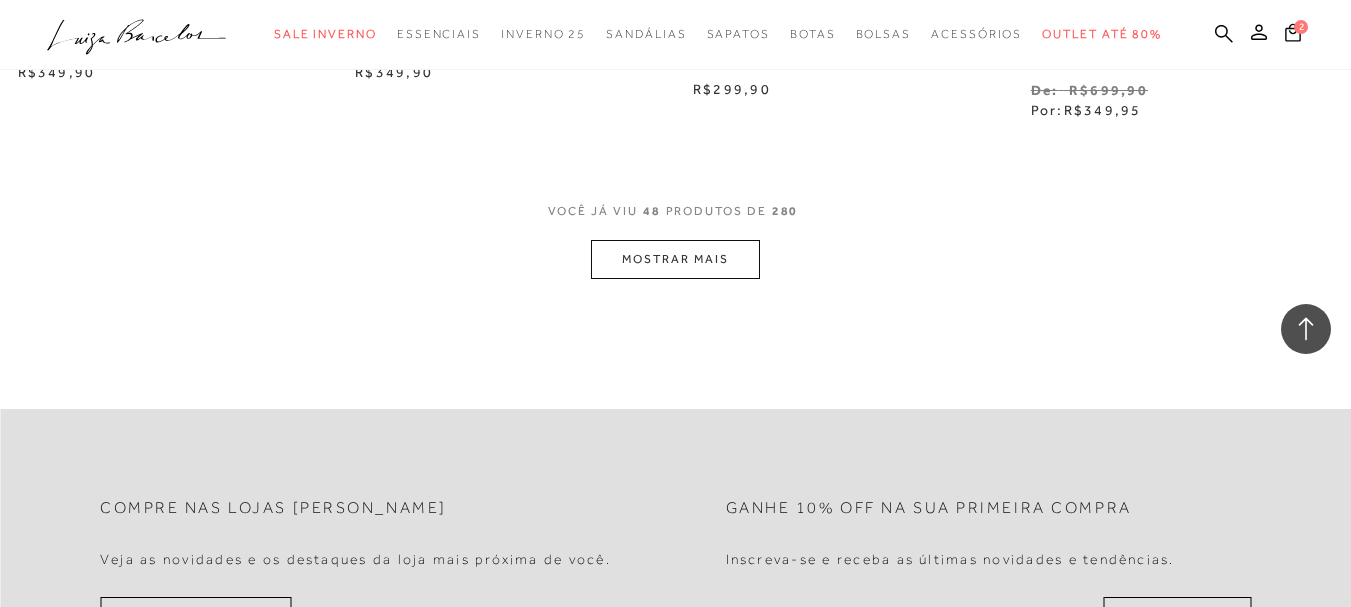 scroll, scrollTop: 7709, scrollLeft: 0, axis: vertical 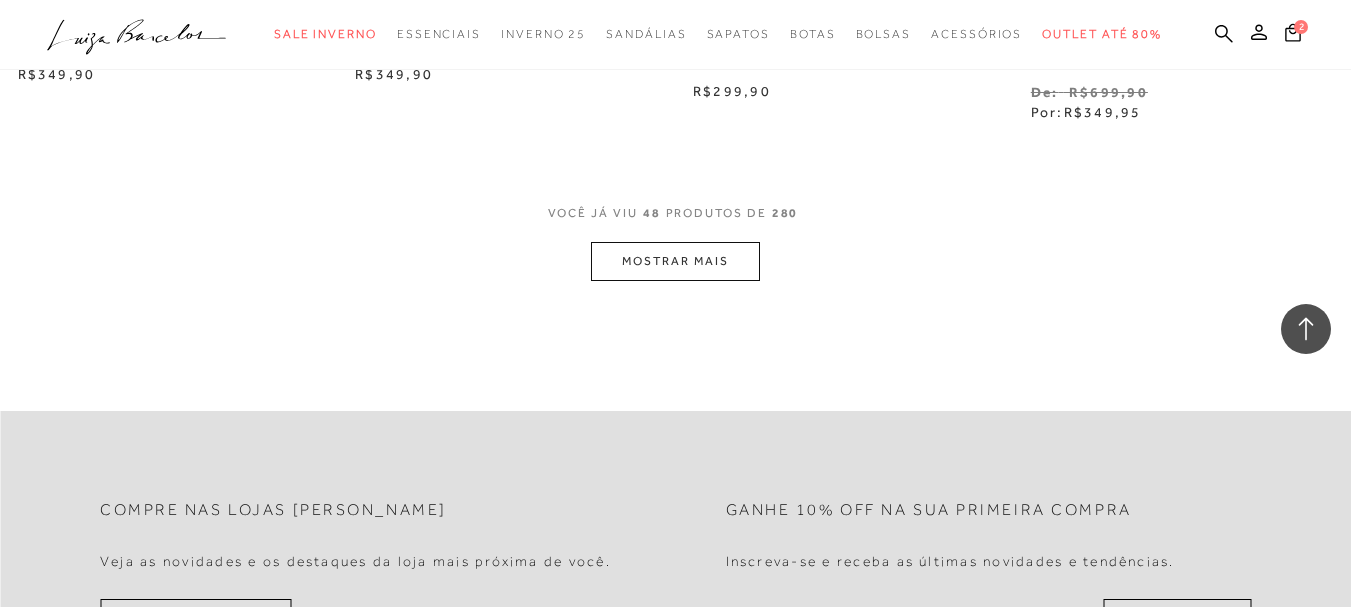 click on "MOSTRAR MAIS" at bounding box center [675, 261] 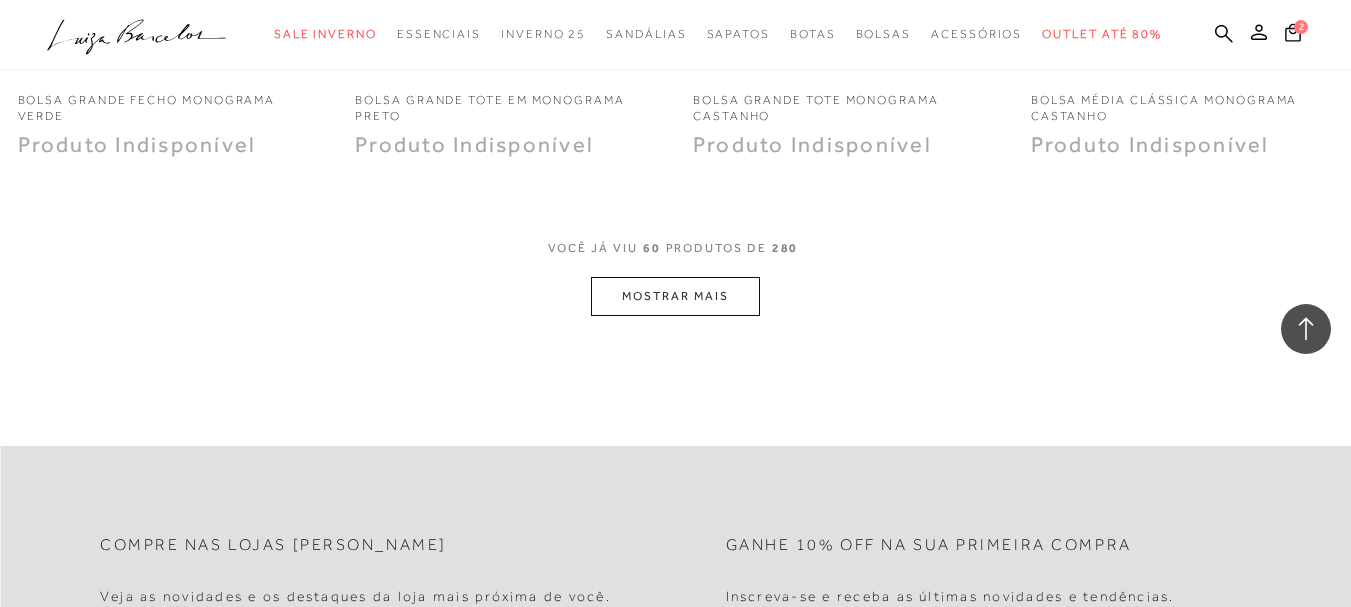 scroll, scrollTop: 9609, scrollLeft: 0, axis: vertical 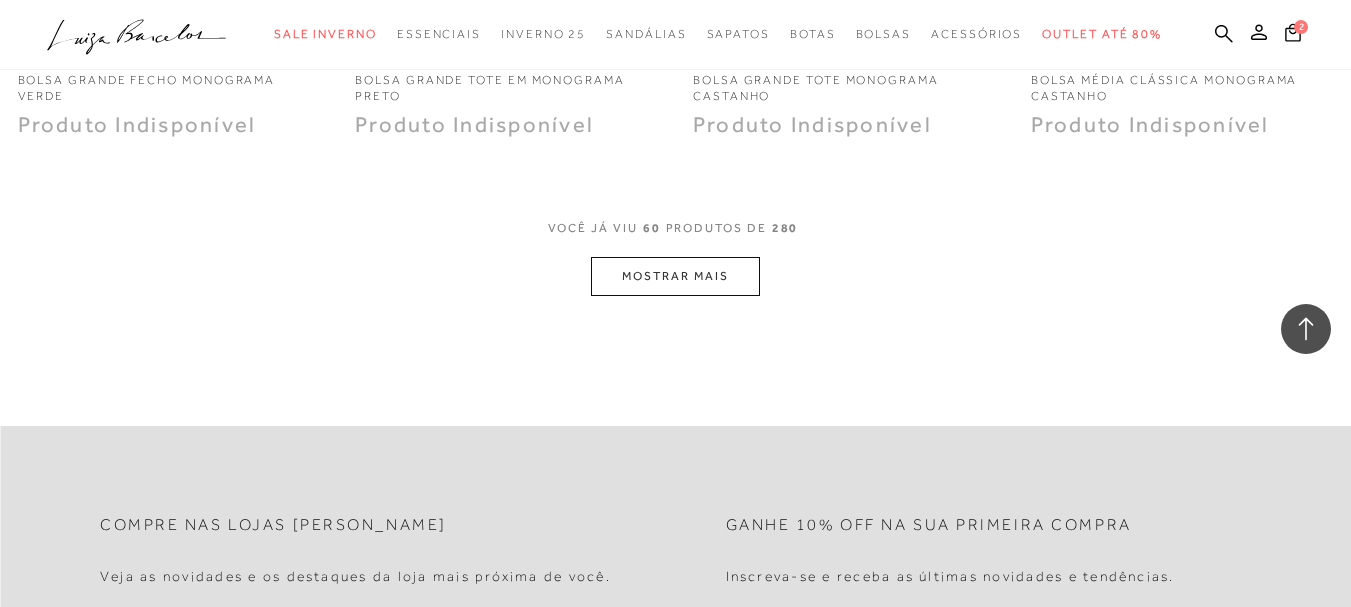 click on "MOSTRAR MAIS" at bounding box center [675, 276] 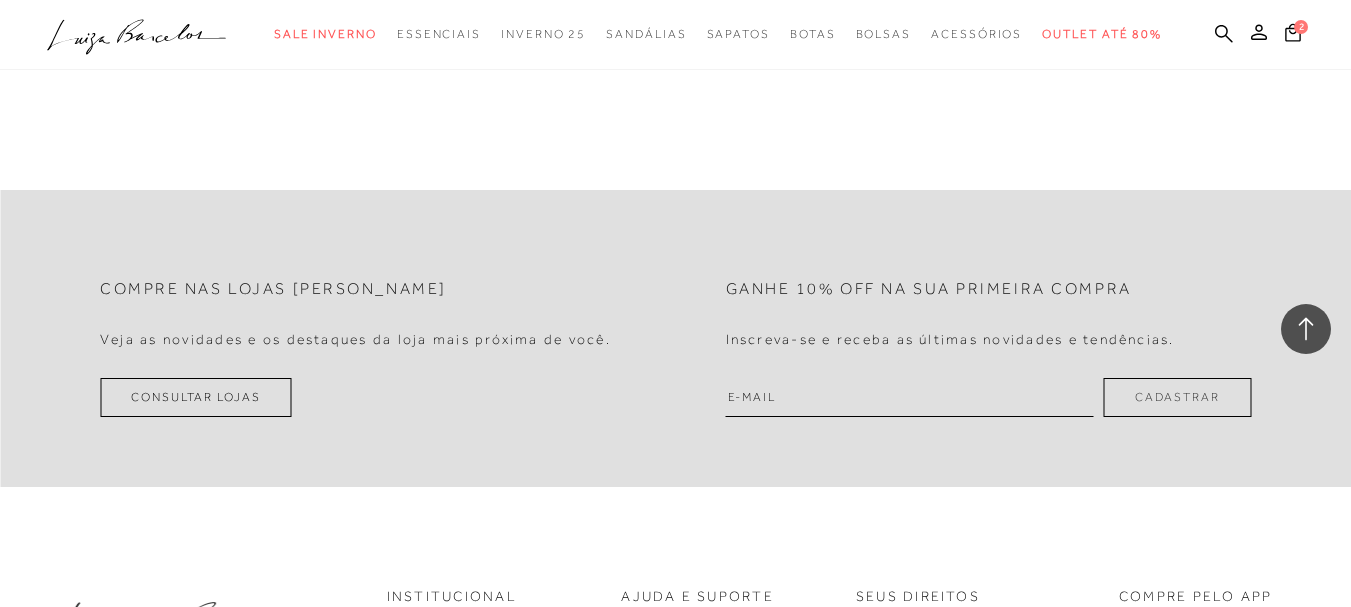 scroll, scrollTop: 11809, scrollLeft: 0, axis: vertical 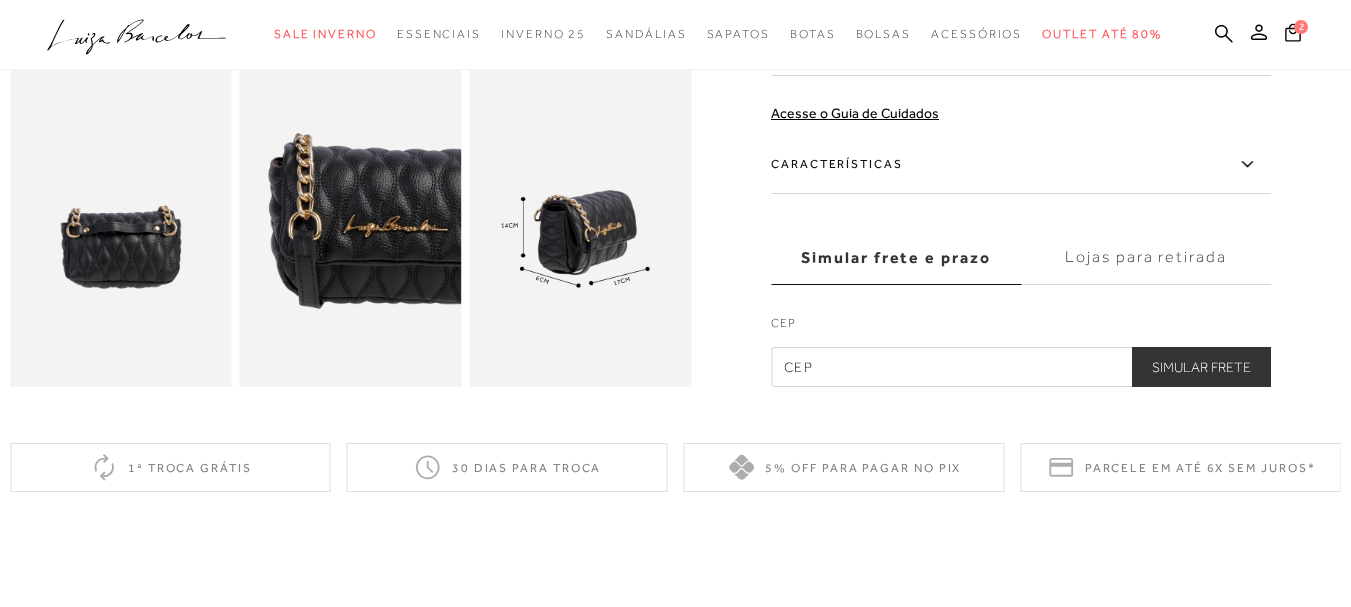 click at bounding box center (121, 221) 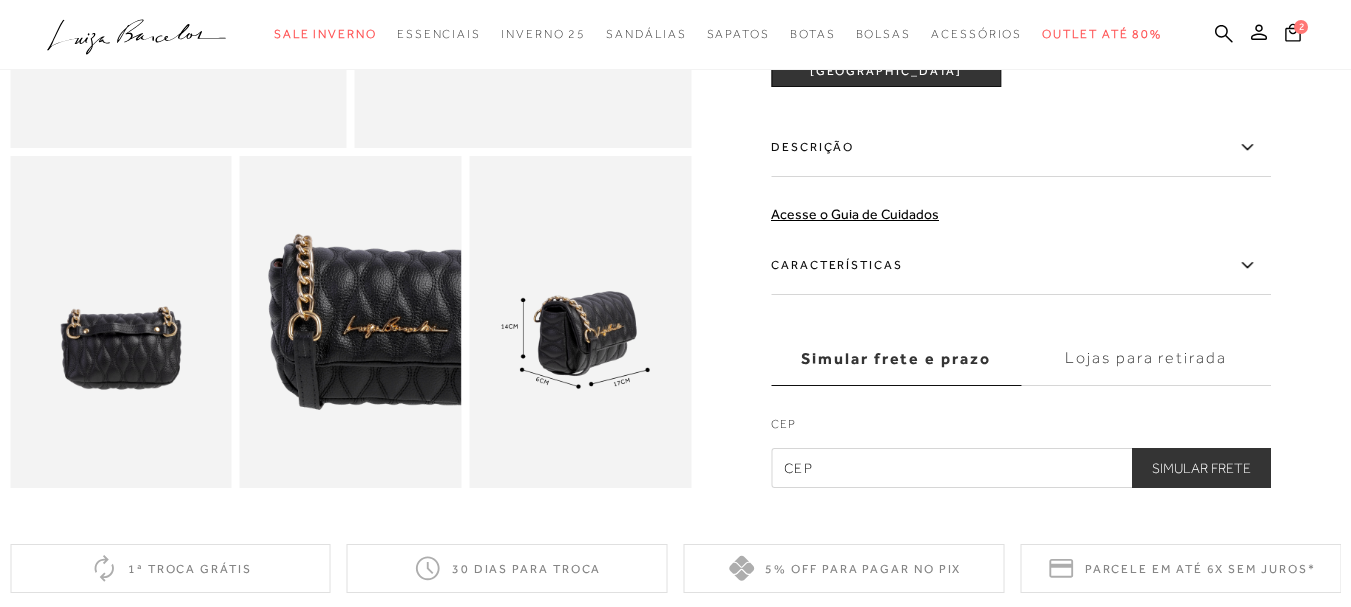 scroll, scrollTop: 500, scrollLeft: 0, axis: vertical 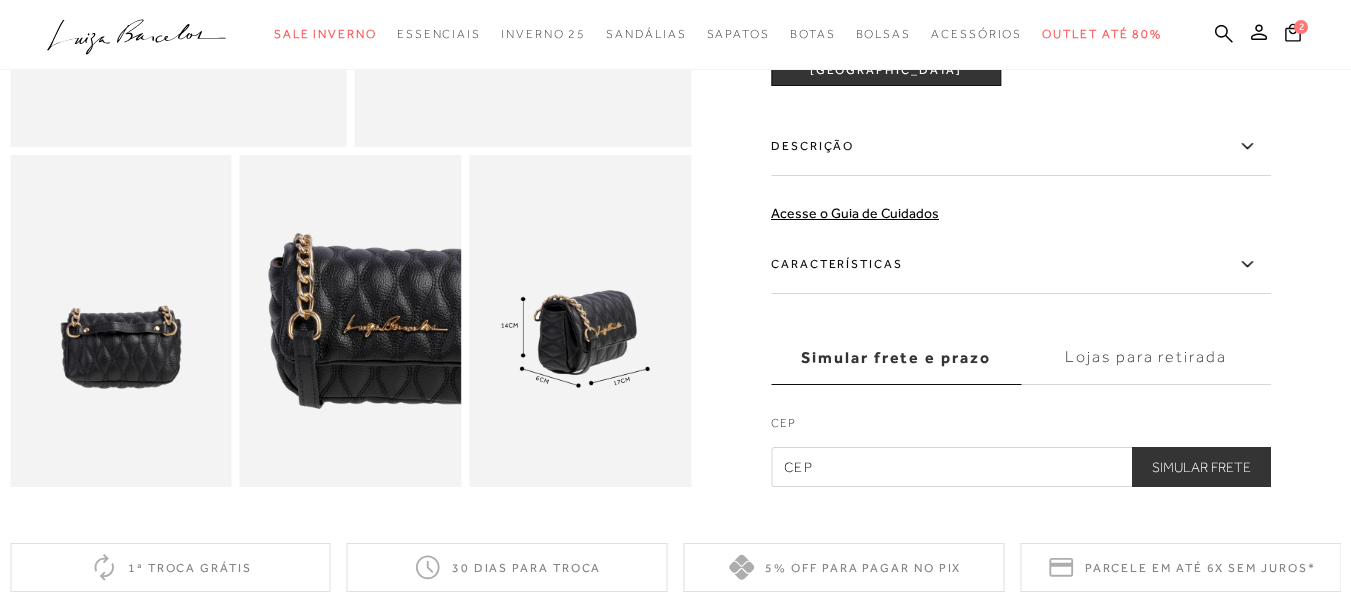 click at bounding box center [580, 321] 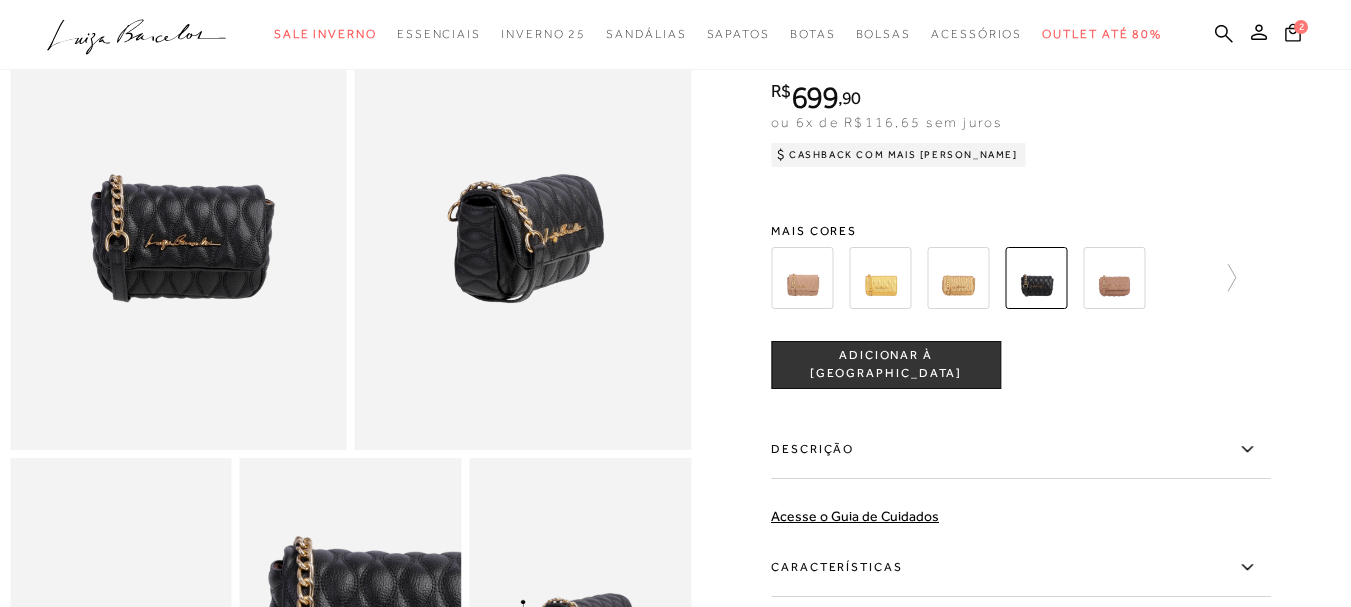 scroll, scrollTop: 0, scrollLeft: 0, axis: both 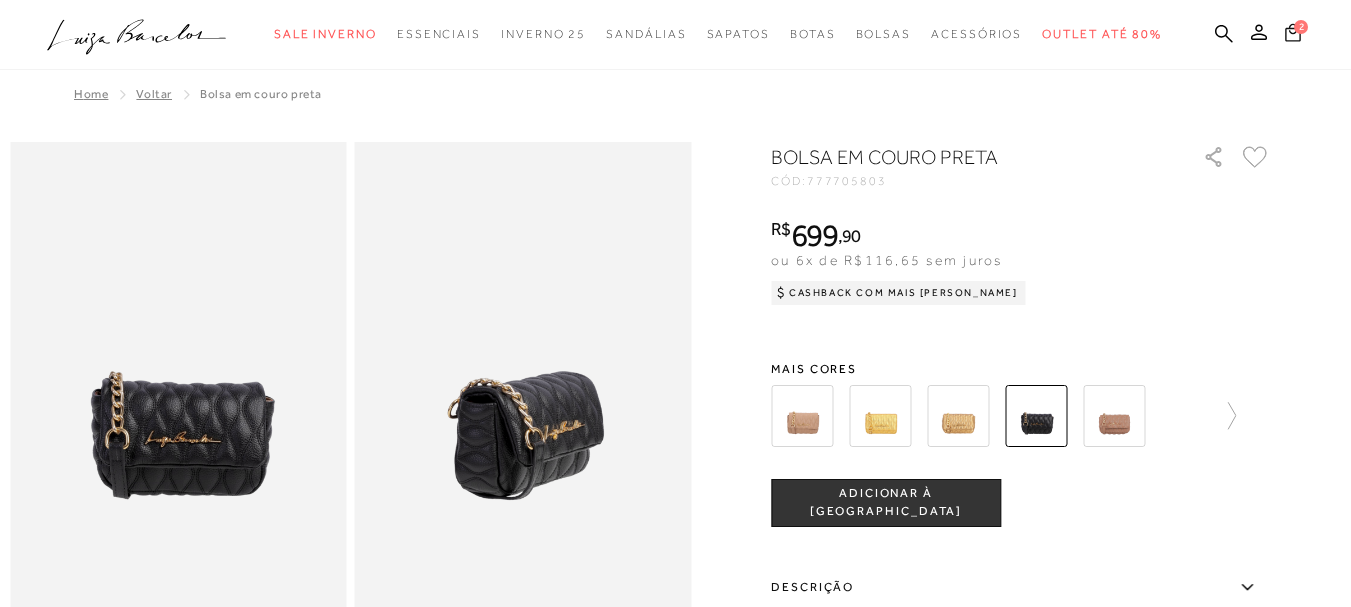 click 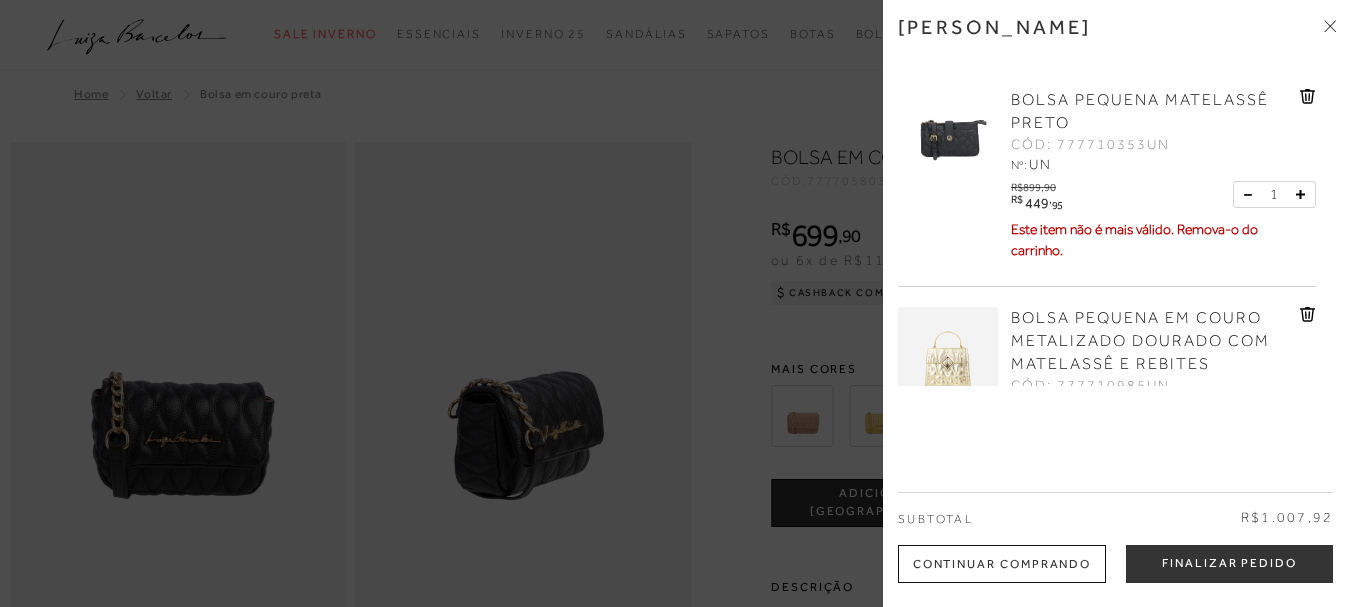 scroll, scrollTop: 98, scrollLeft: 0, axis: vertical 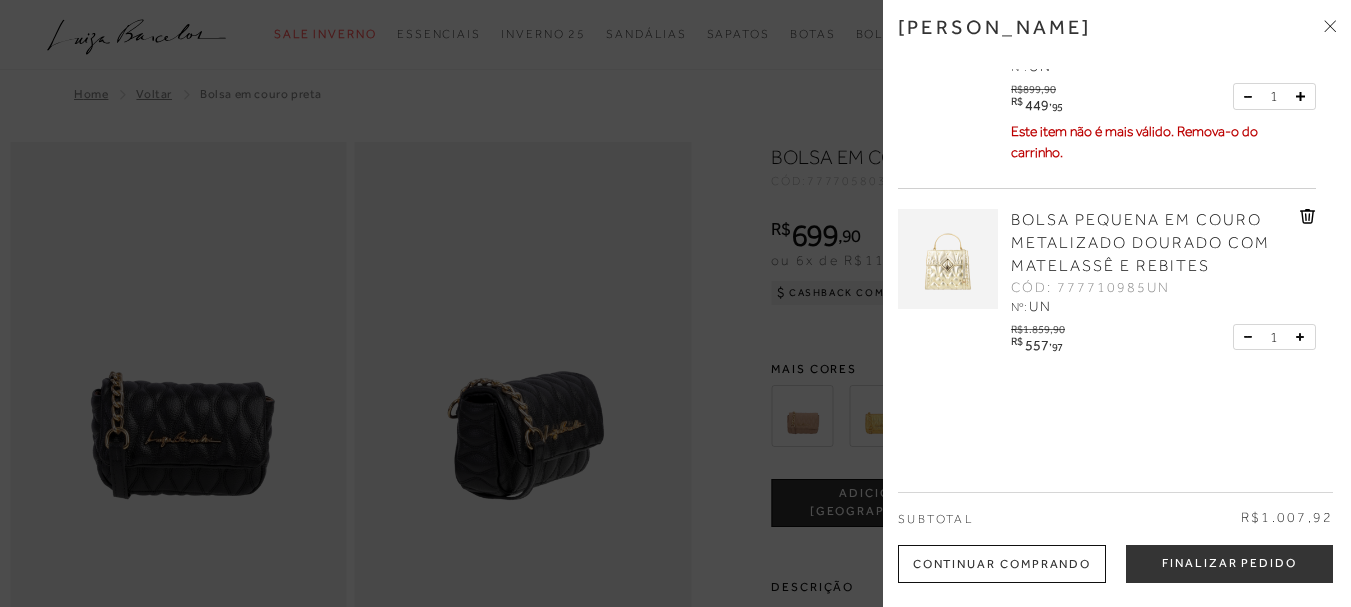 click at bounding box center [948, 259] 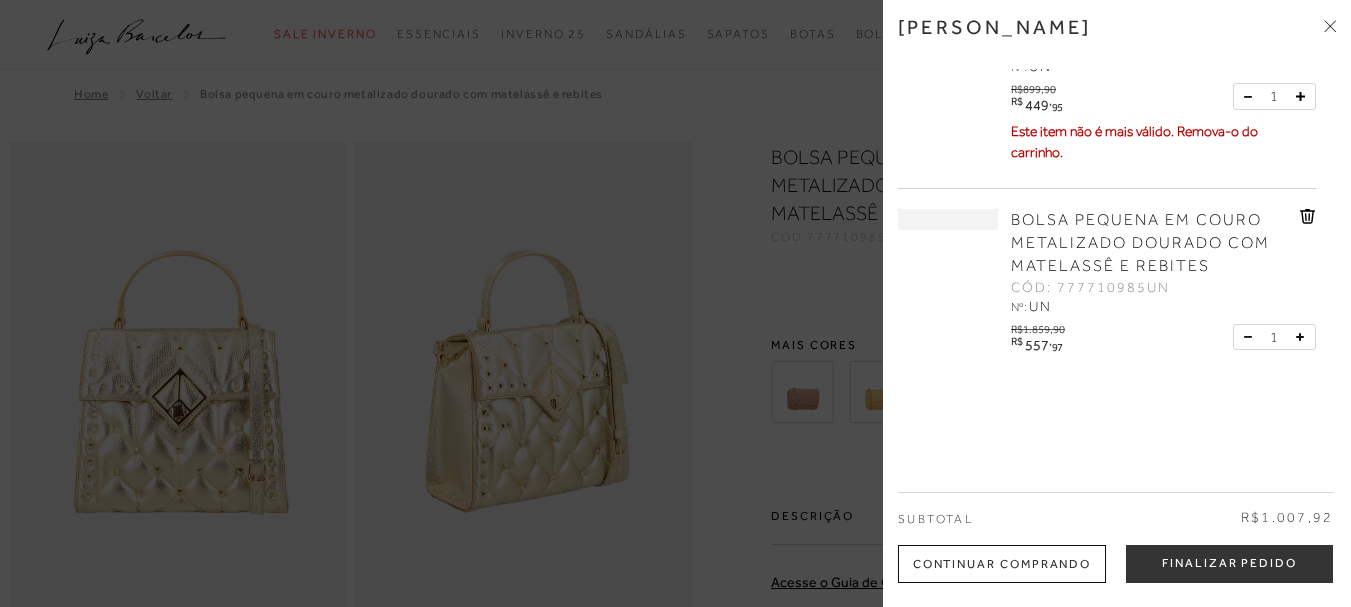 scroll, scrollTop: 56, scrollLeft: 0, axis: vertical 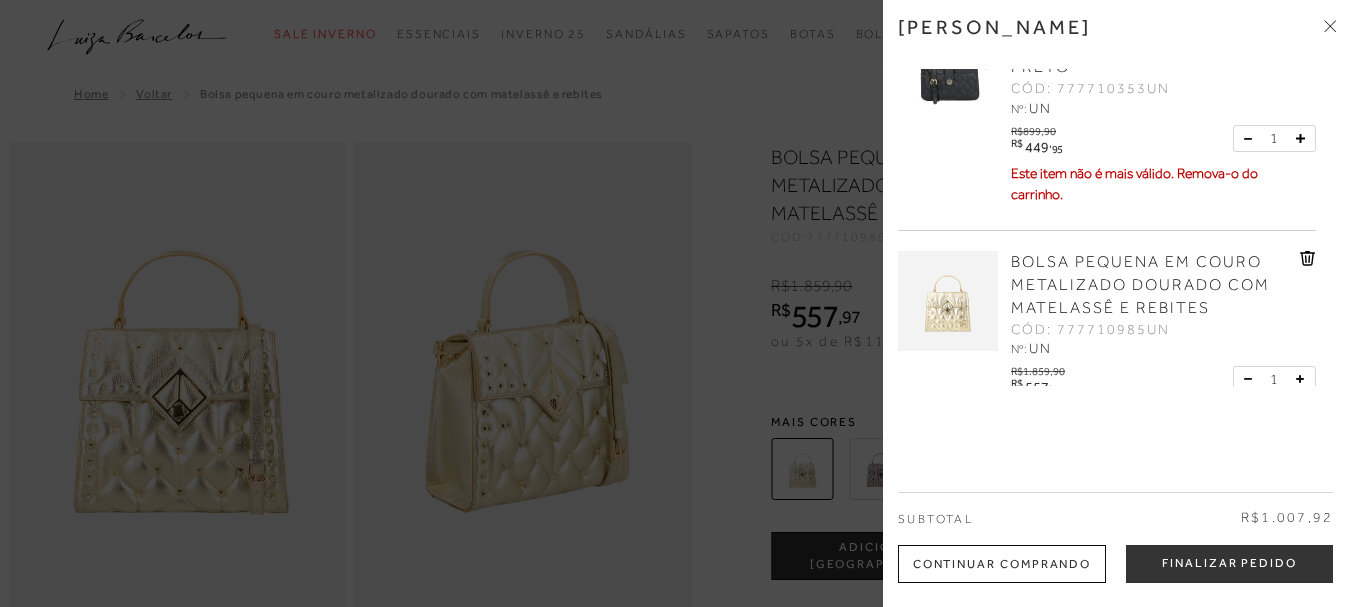 click at bounding box center [675, 303] 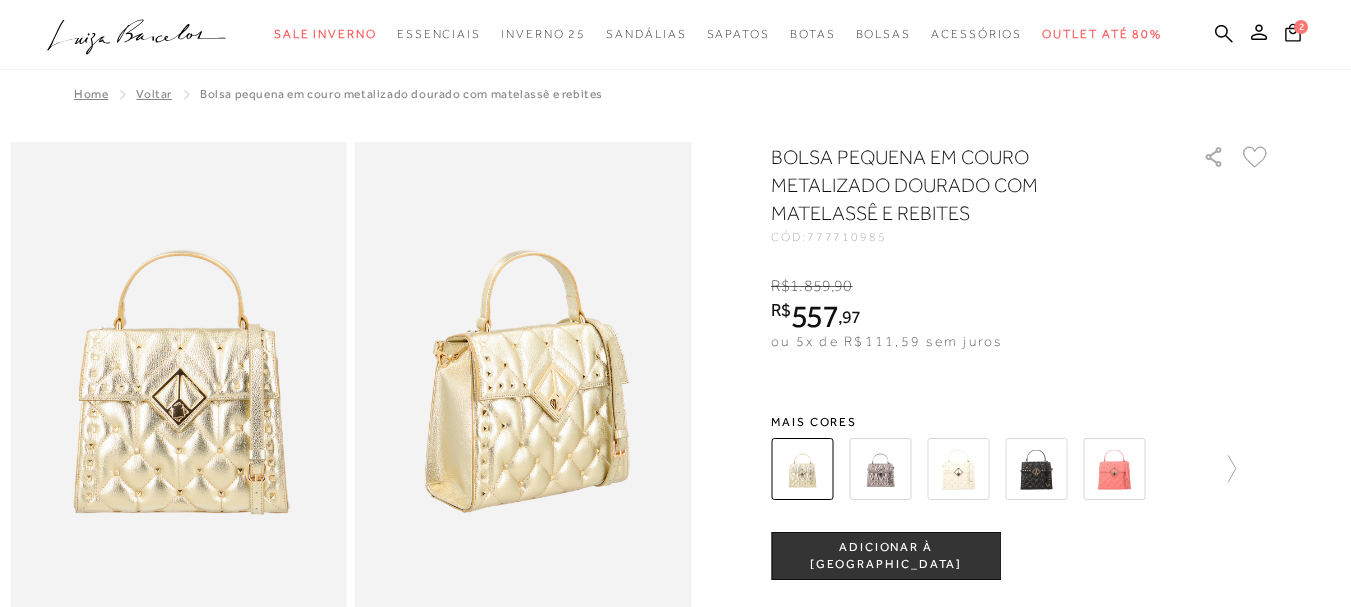 click at bounding box center (880, 469) 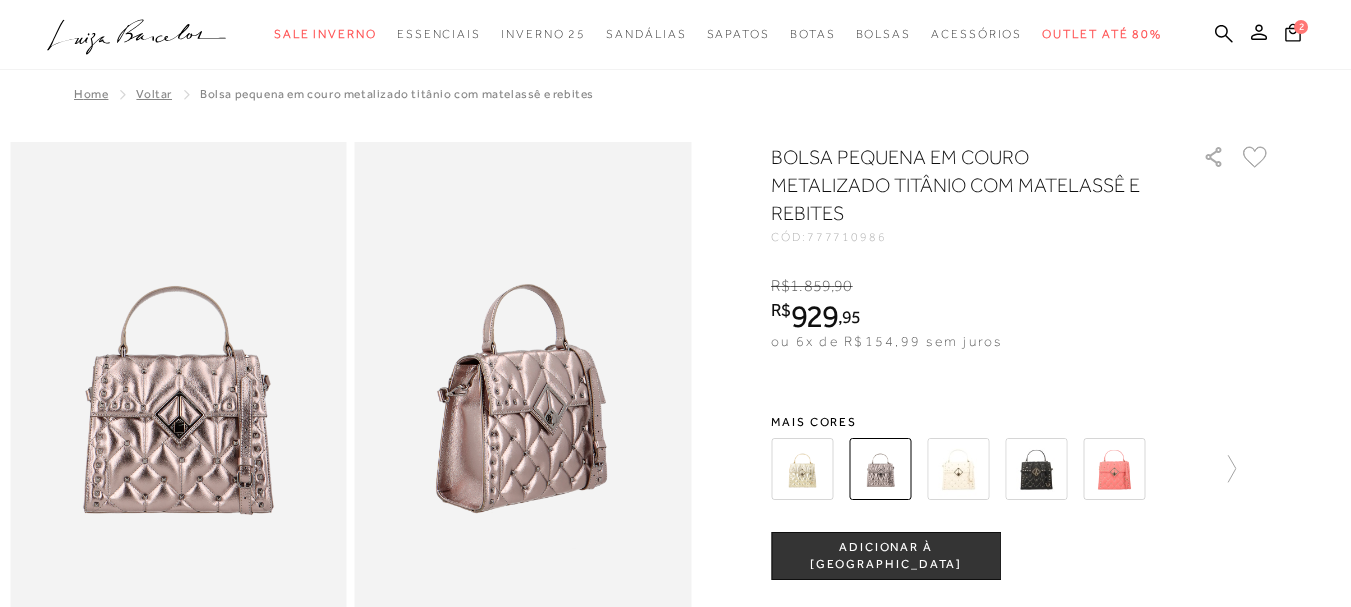 scroll, scrollTop: 0, scrollLeft: 0, axis: both 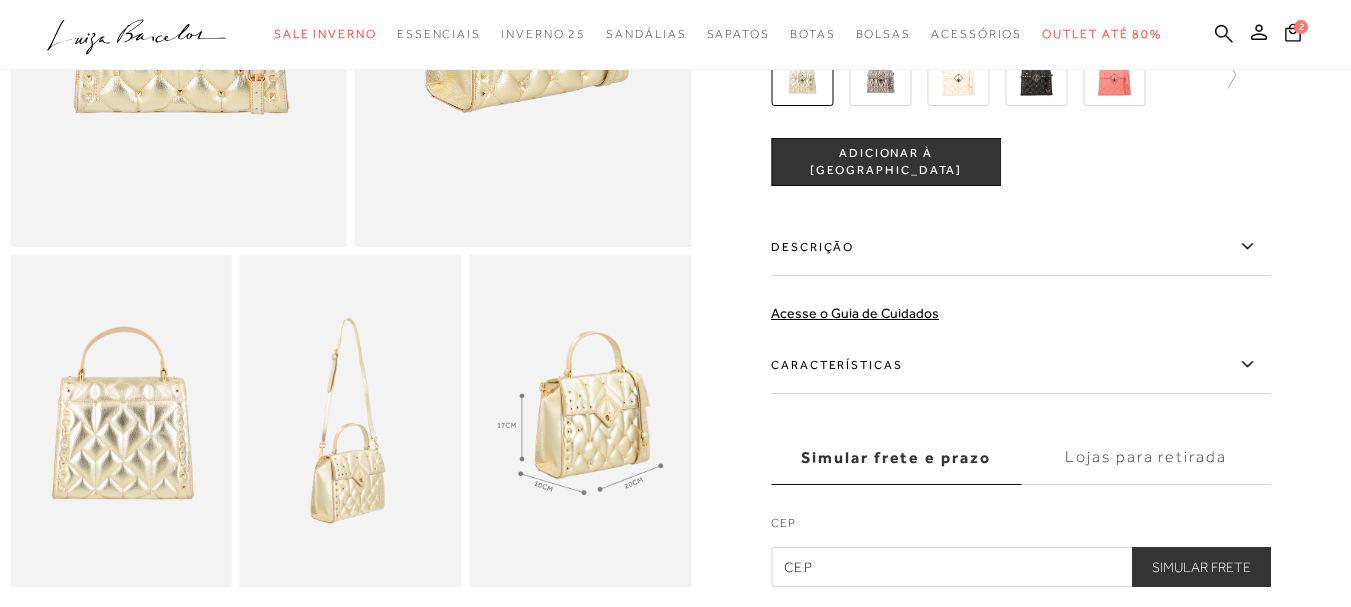 click at bounding box center (1036, 75) 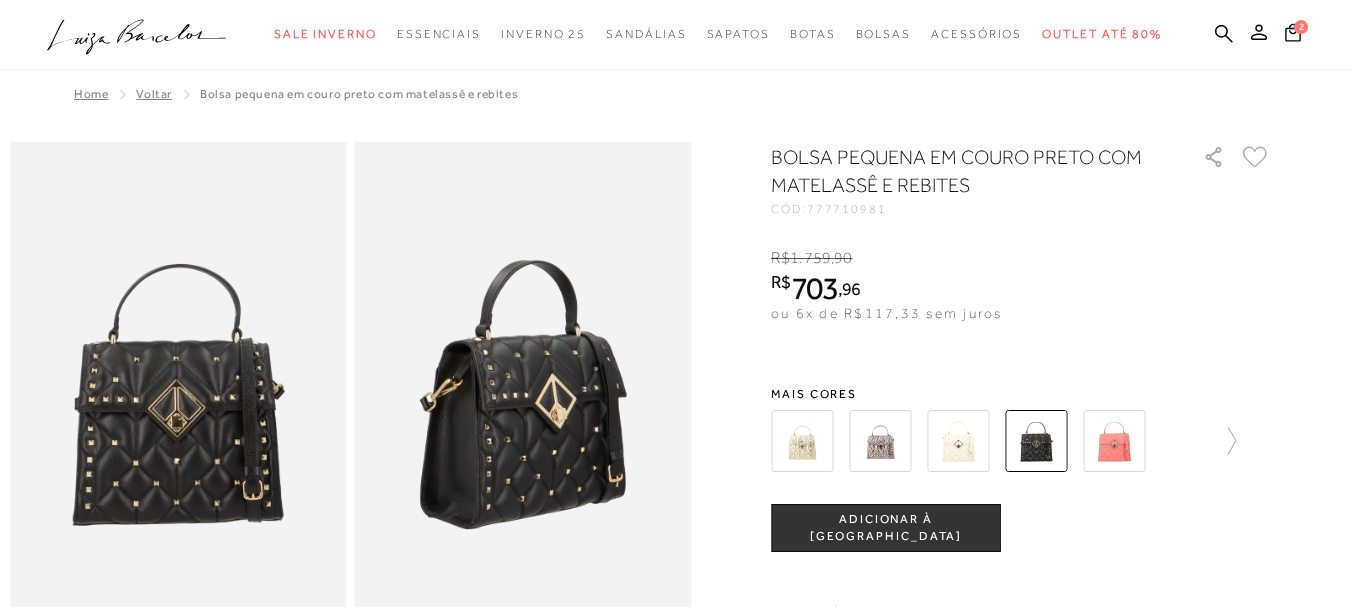 scroll, scrollTop: 0, scrollLeft: 0, axis: both 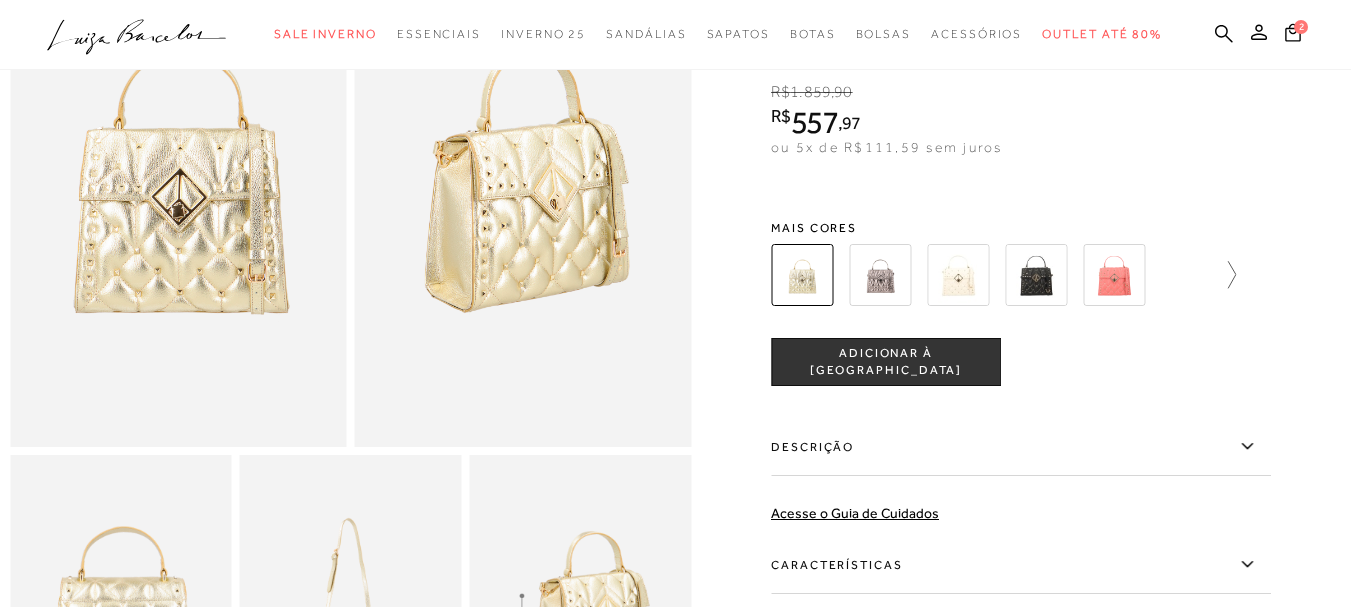 click 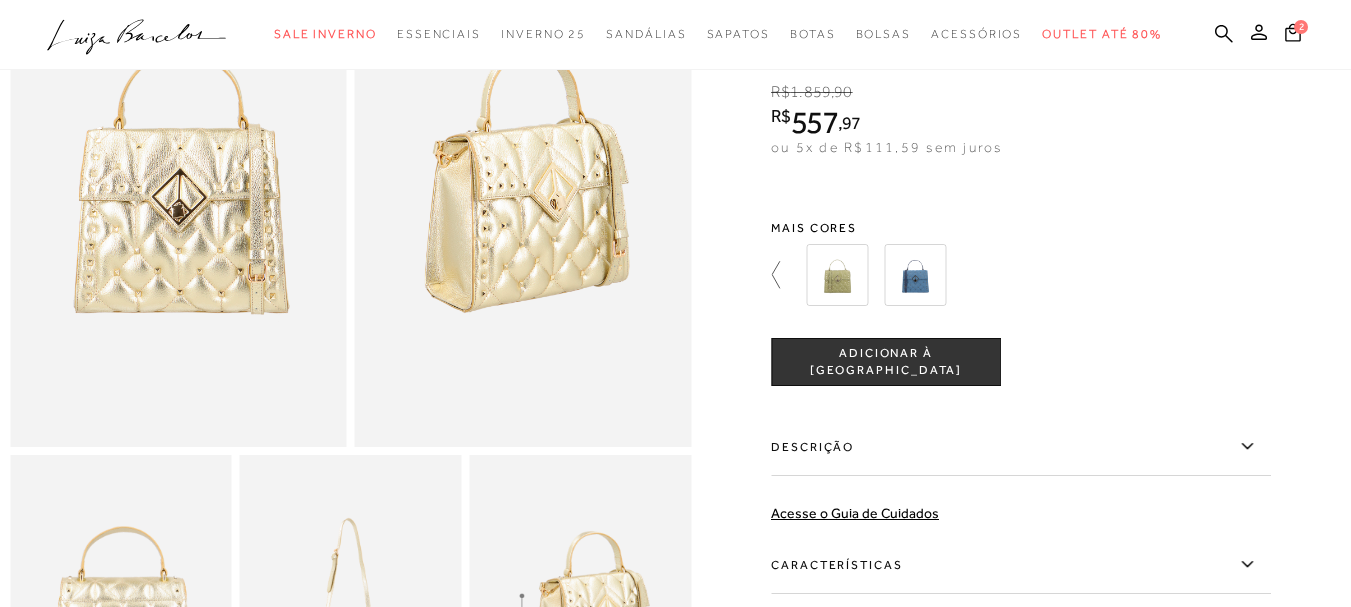 click 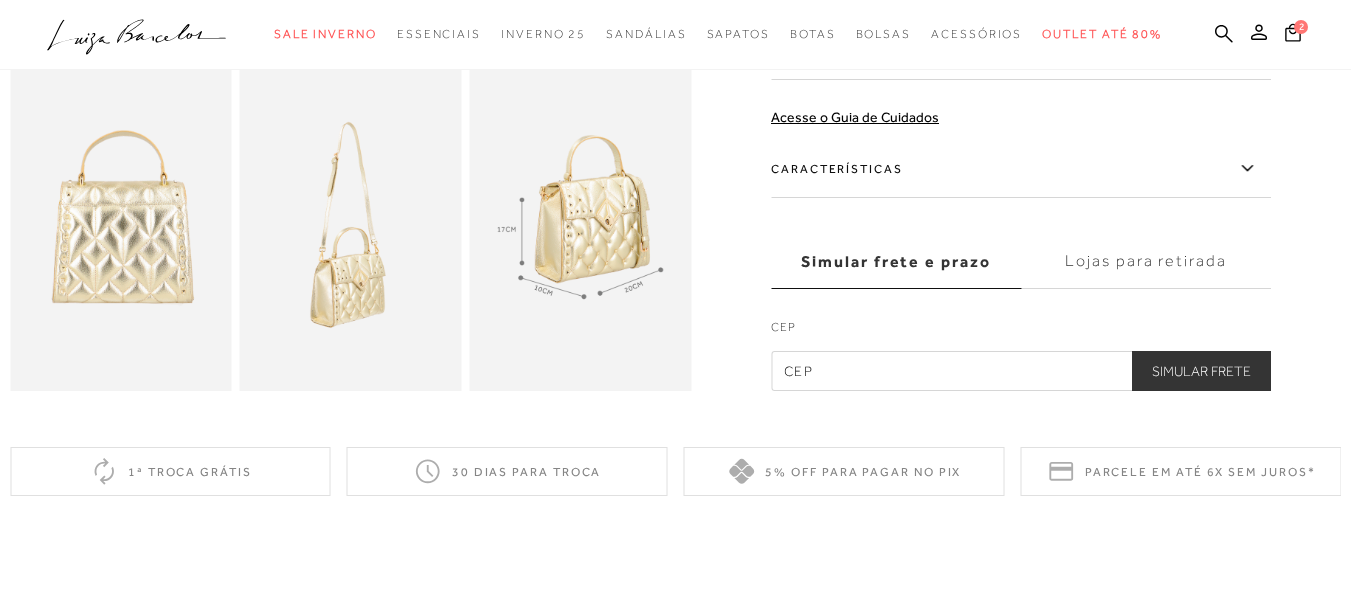 scroll, scrollTop: 600, scrollLeft: 0, axis: vertical 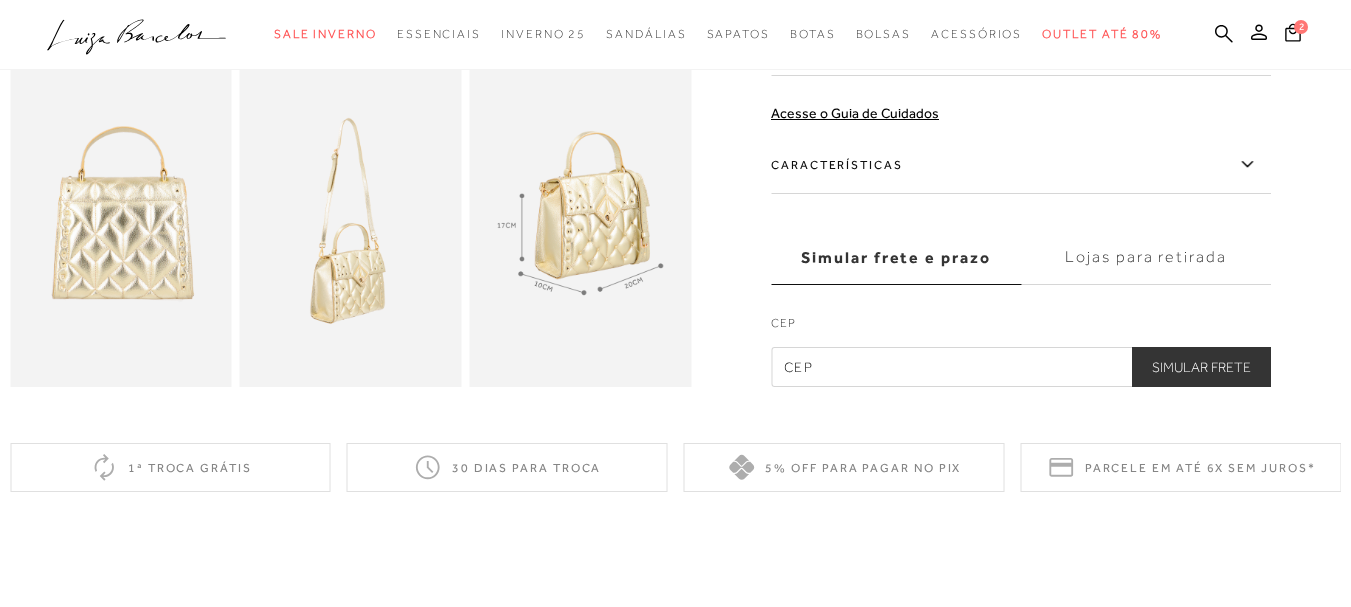 click at bounding box center [1021, 367] 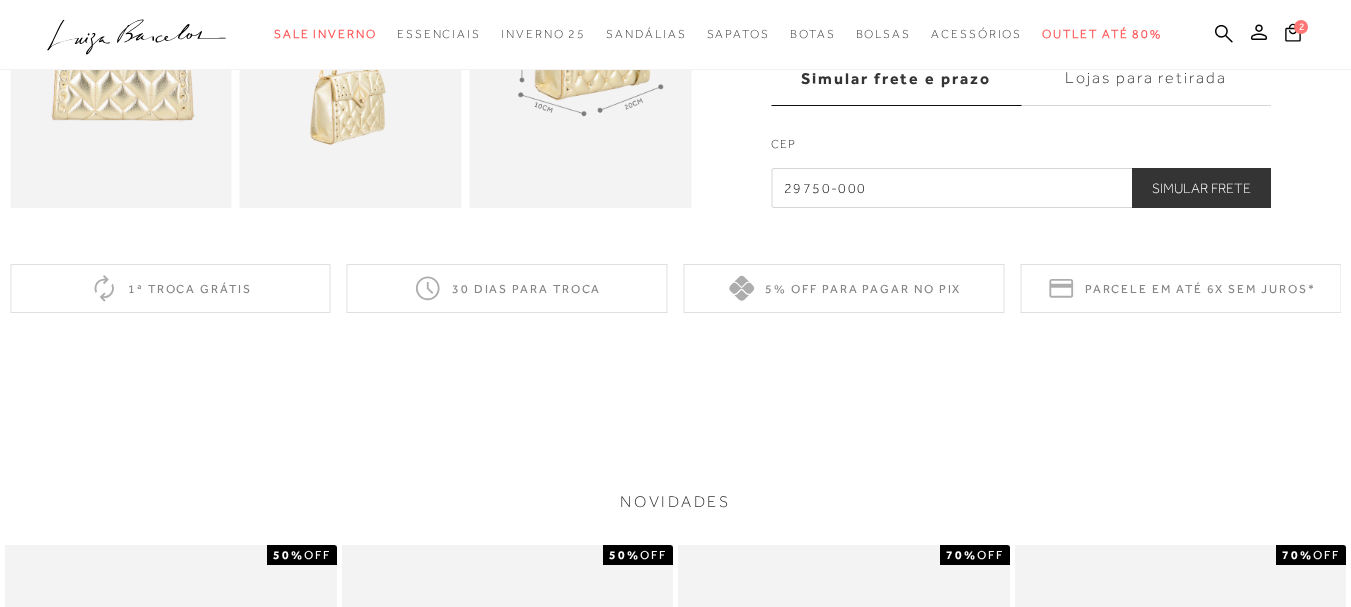 scroll, scrollTop: 900, scrollLeft: 0, axis: vertical 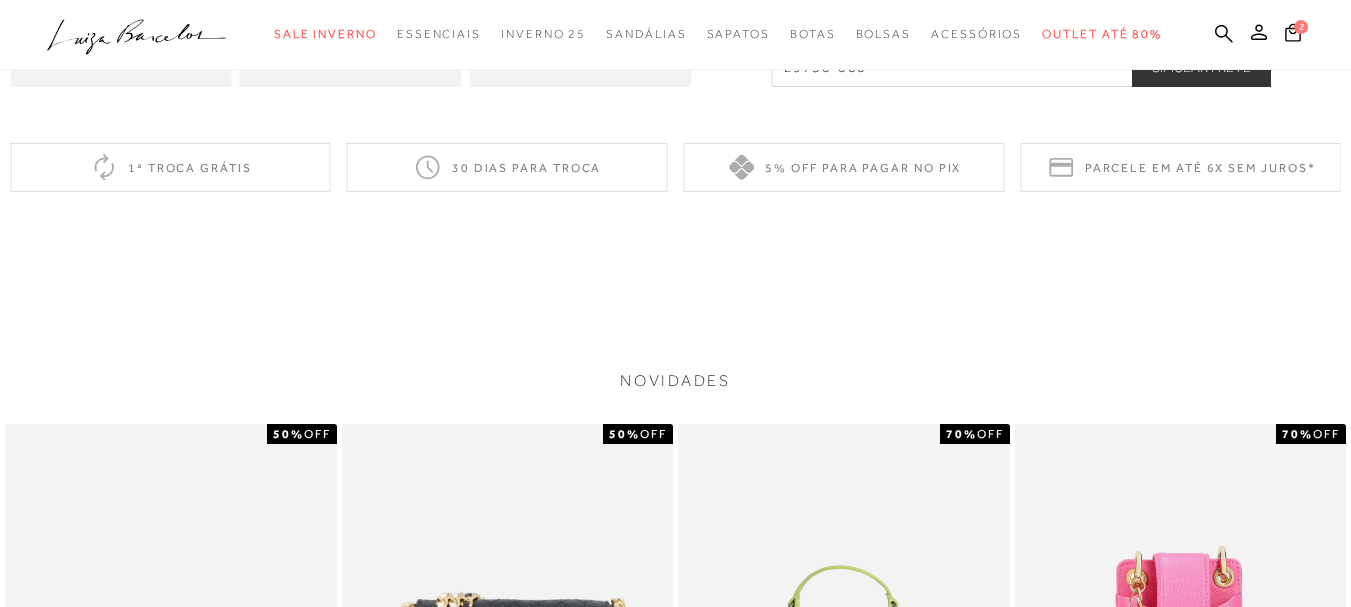 click on "Simular Frete" at bounding box center (1201, 67) 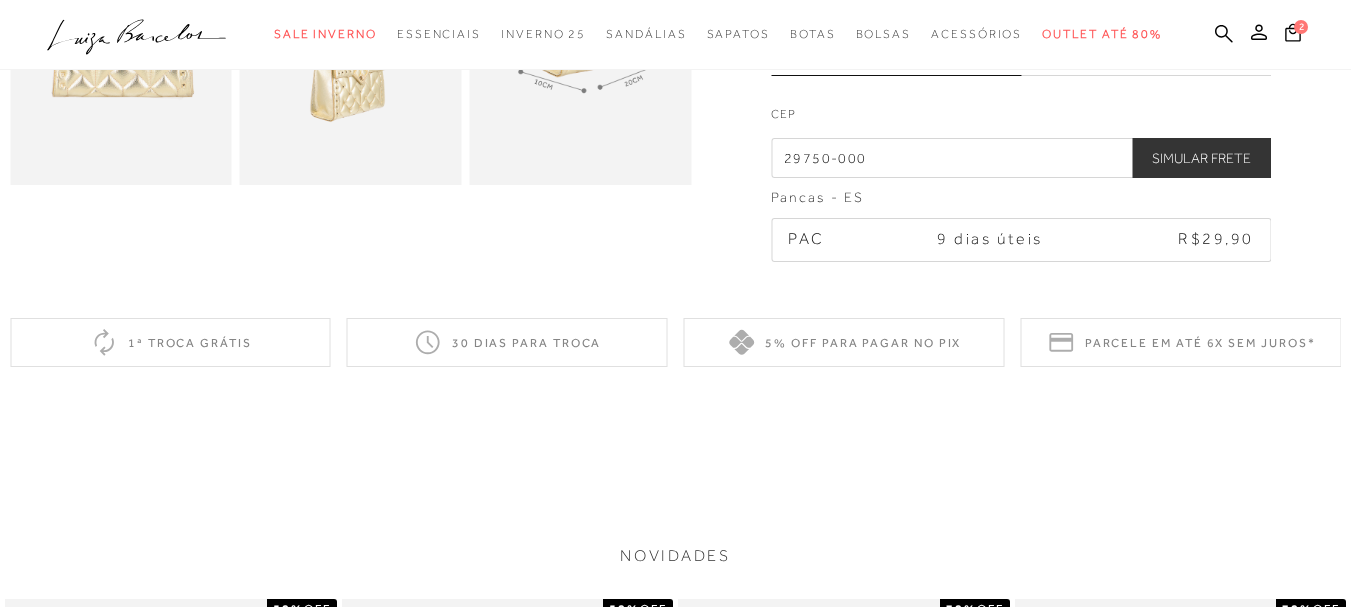 scroll, scrollTop: 800, scrollLeft: 0, axis: vertical 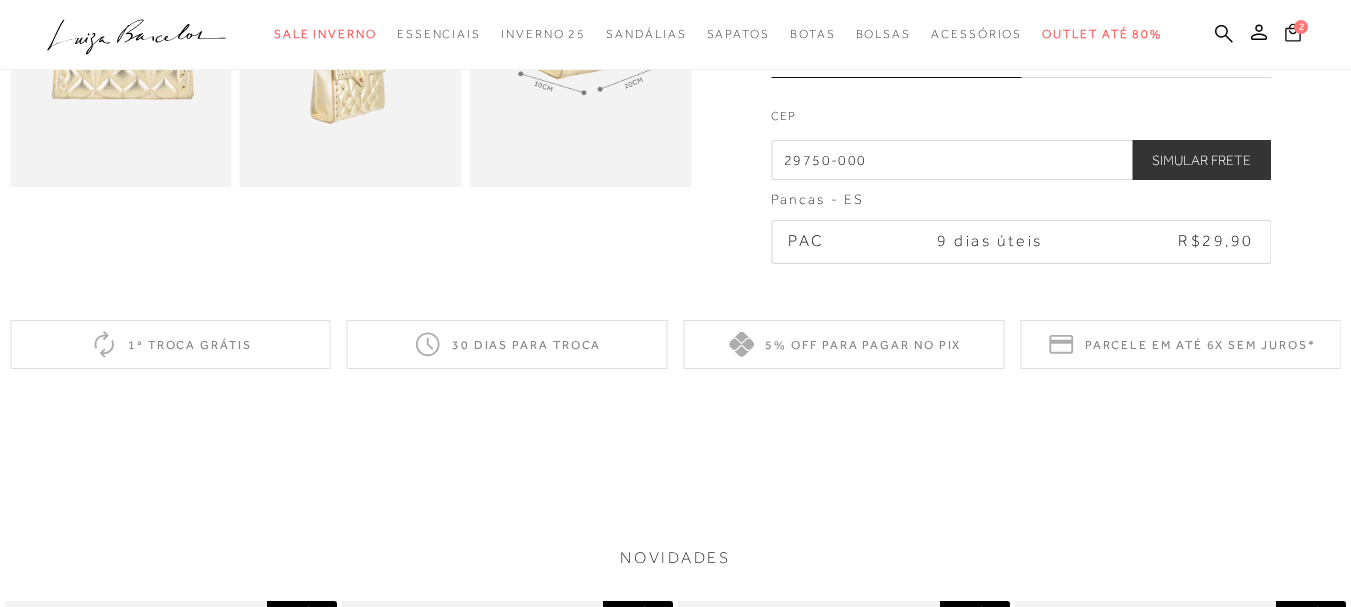 click on "2" at bounding box center (1301, 27) 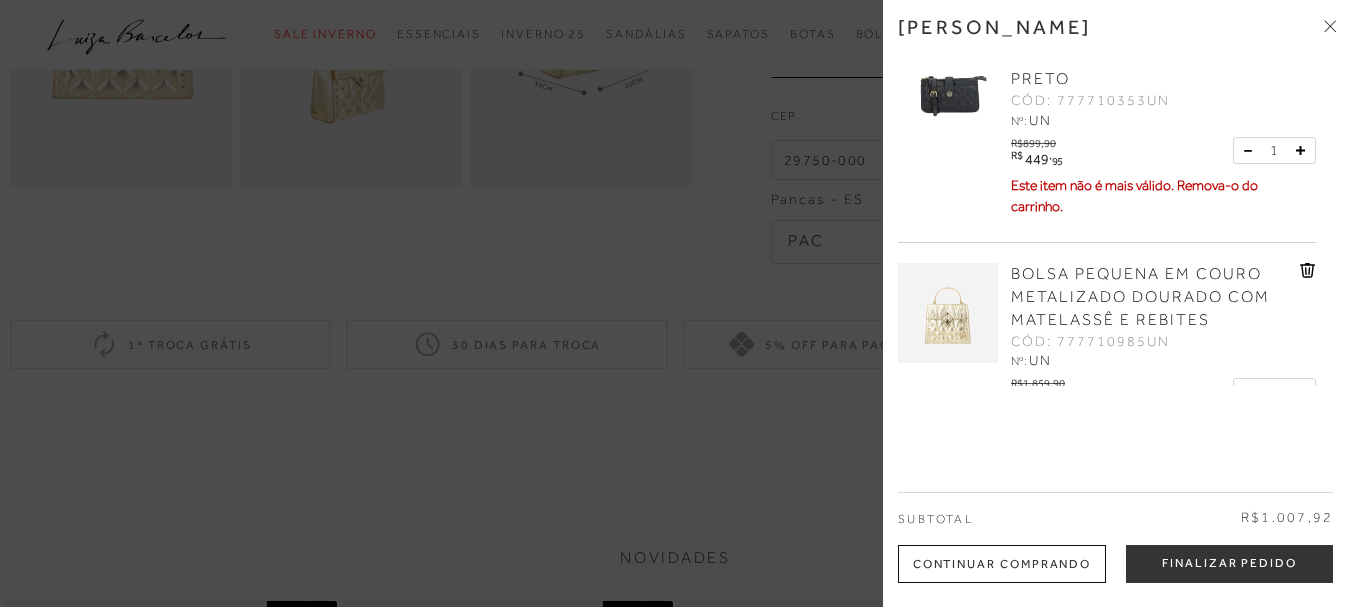 scroll, scrollTop: 0, scrollLeft: 0, axis: both 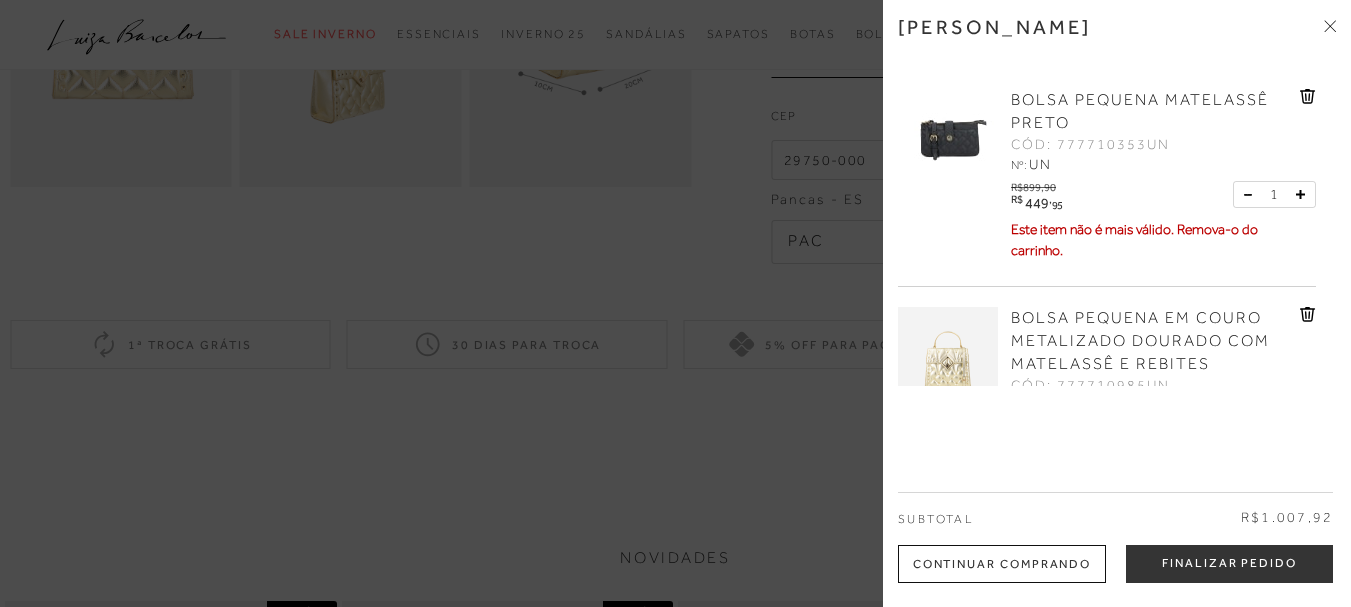 click on "BOLSA PEQUENA MATELASSÊ PRETO
CÓD: 777710353UN
Nº:
UN" at bounding box center (1107, 178) 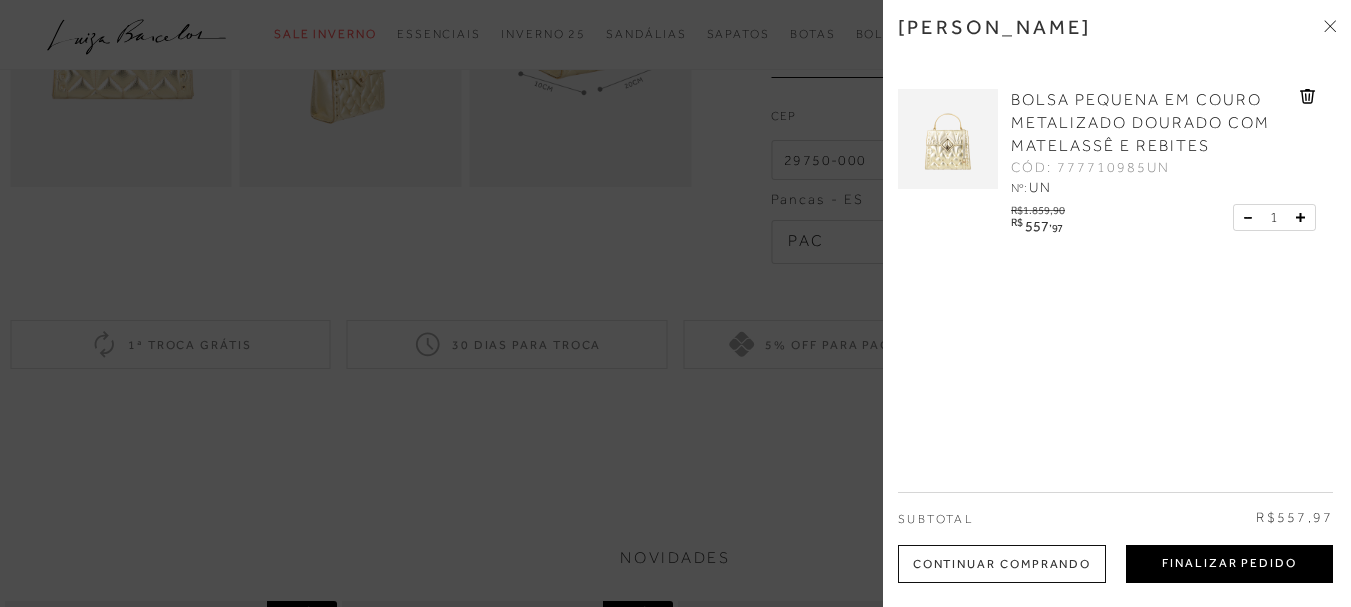 click on "Finalizar Pedido" at bounding box center [1229, 564] 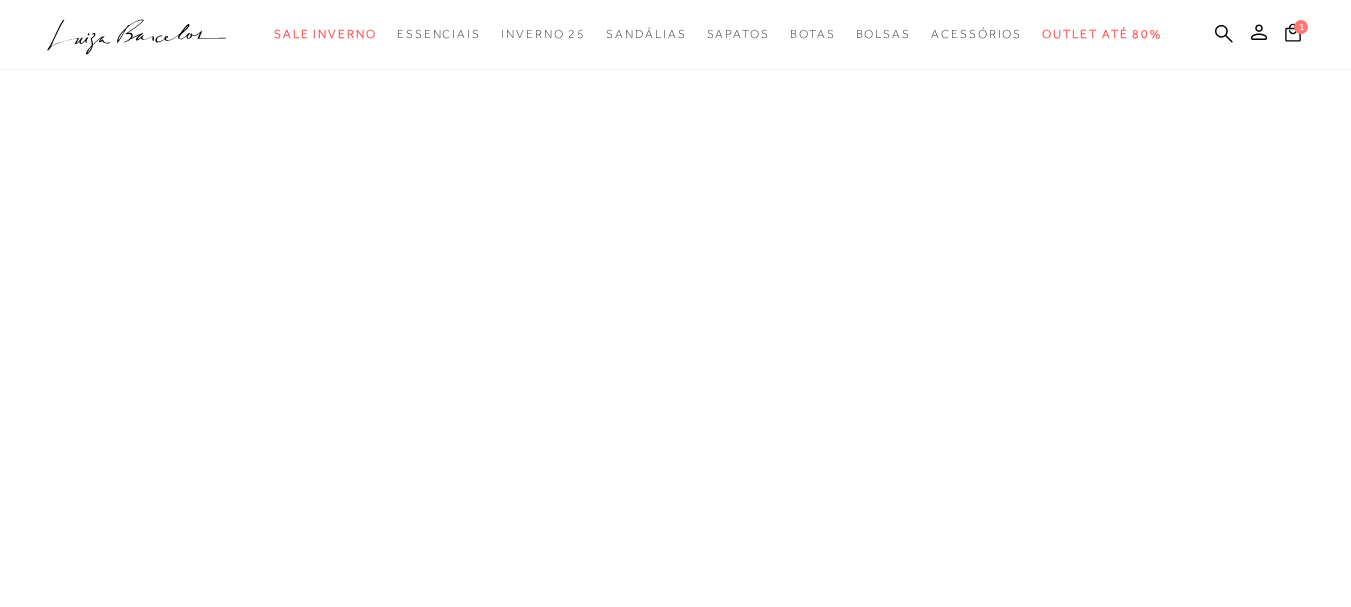 scroll, scrollTop: 0, scrollLeft: 0, axis: both 